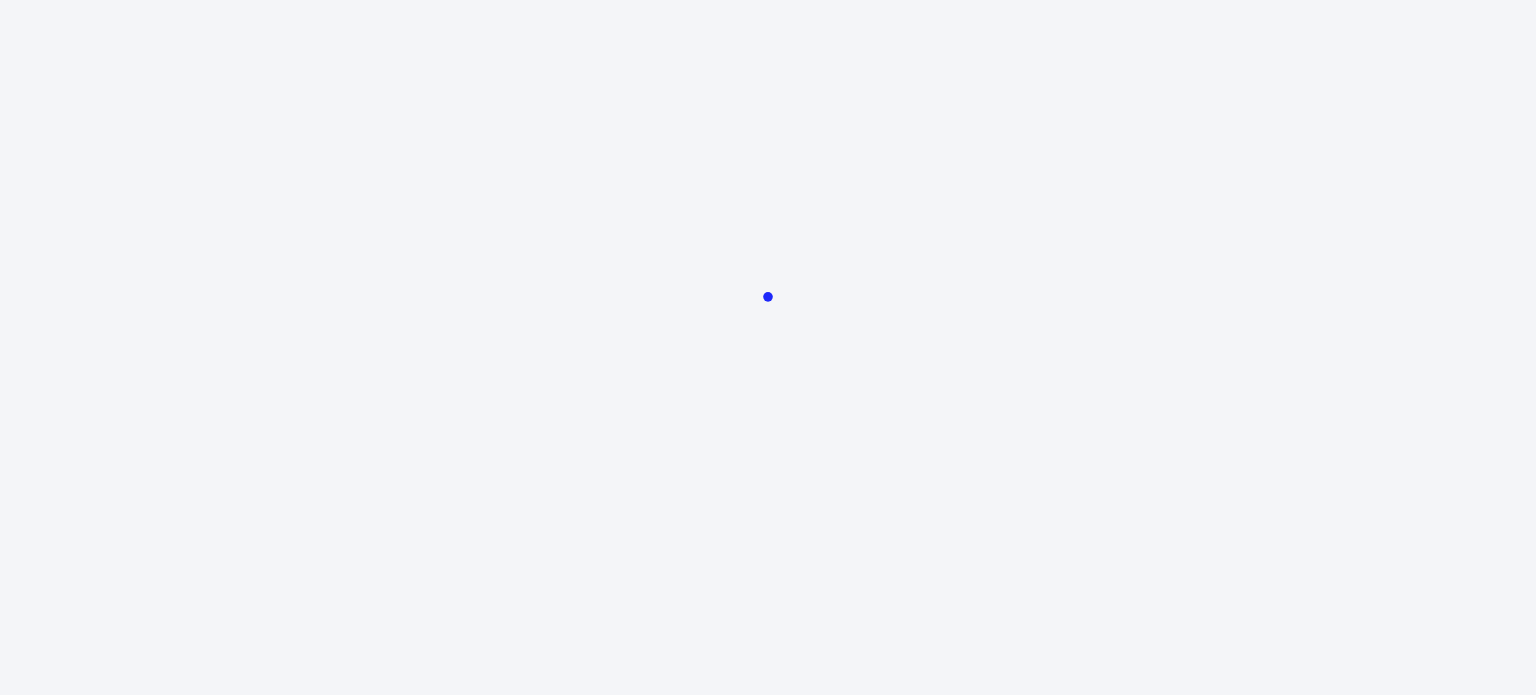 scroll, scrollTop: 0, scrollLeft: 0, axis: both 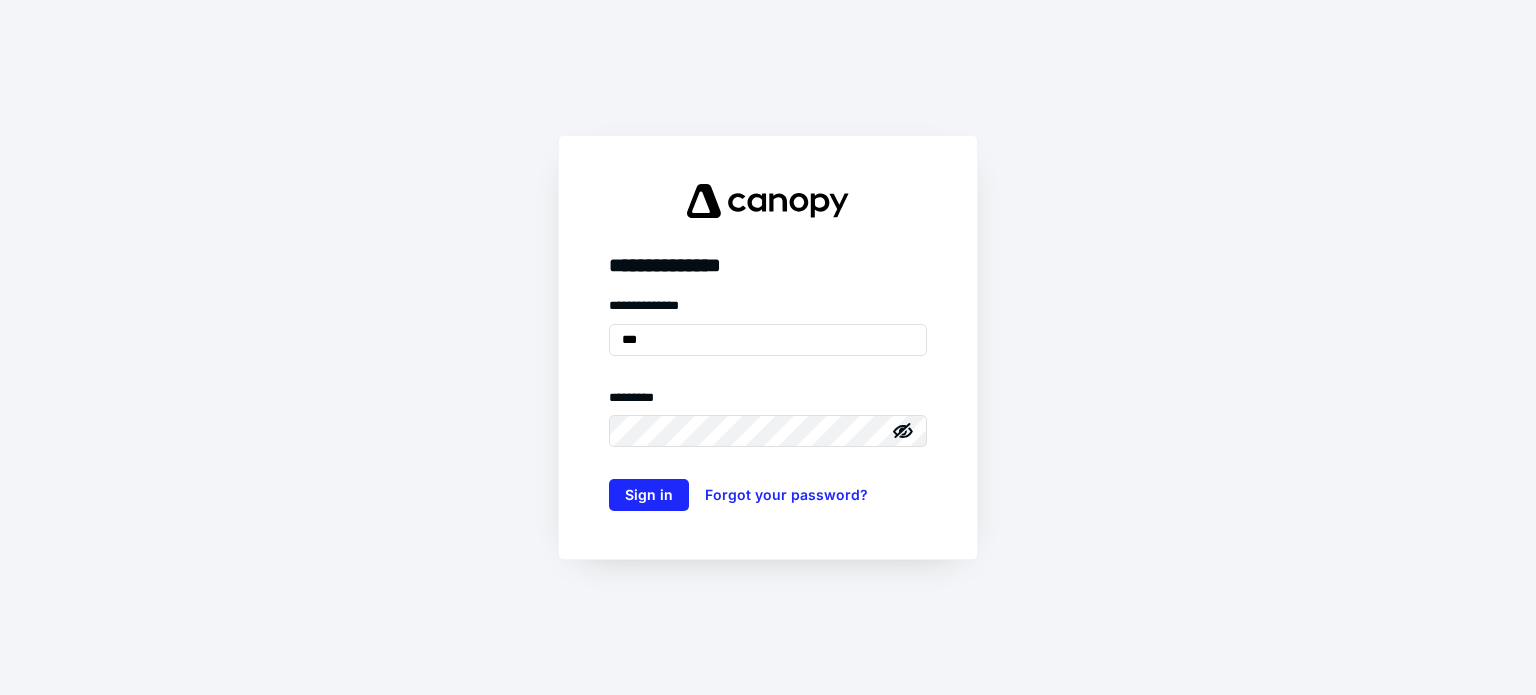 type on "**********" 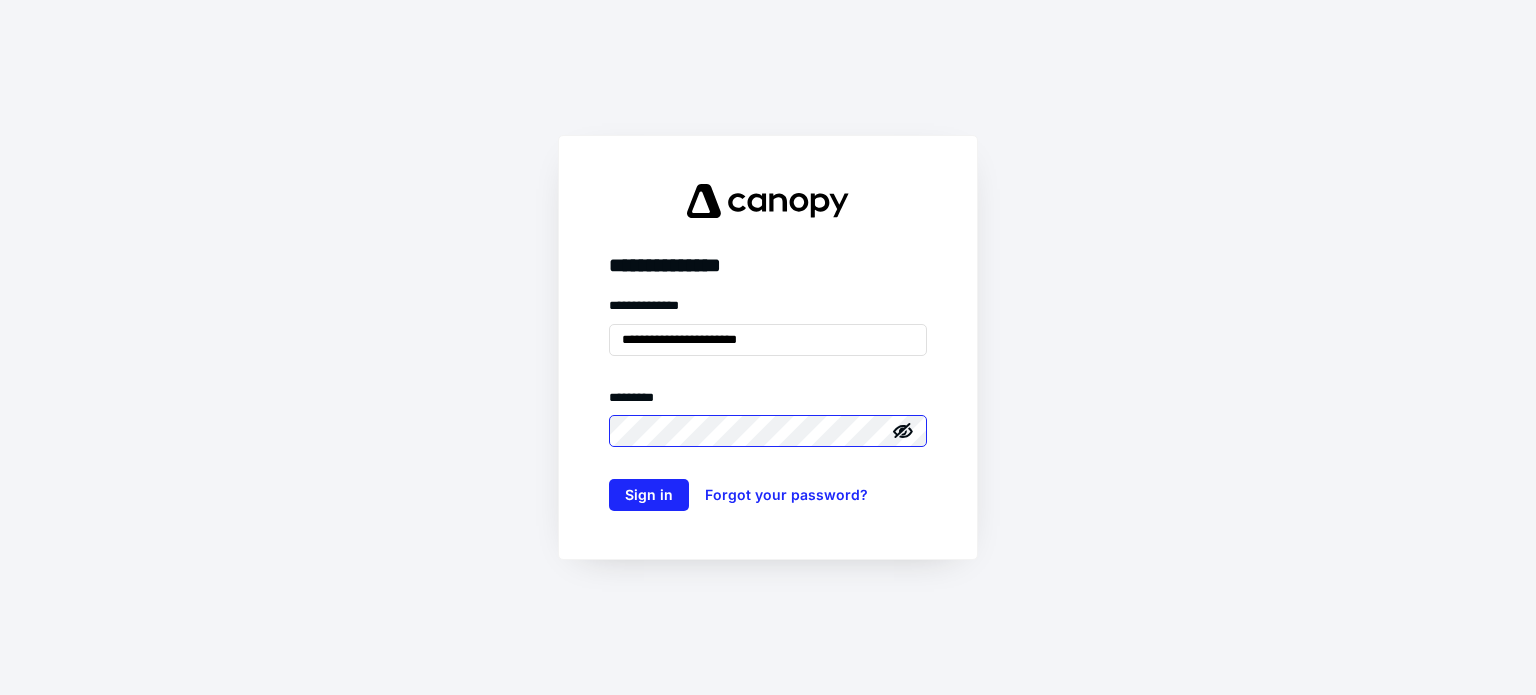 click on "Sign in" at bounding box center [649, 495] 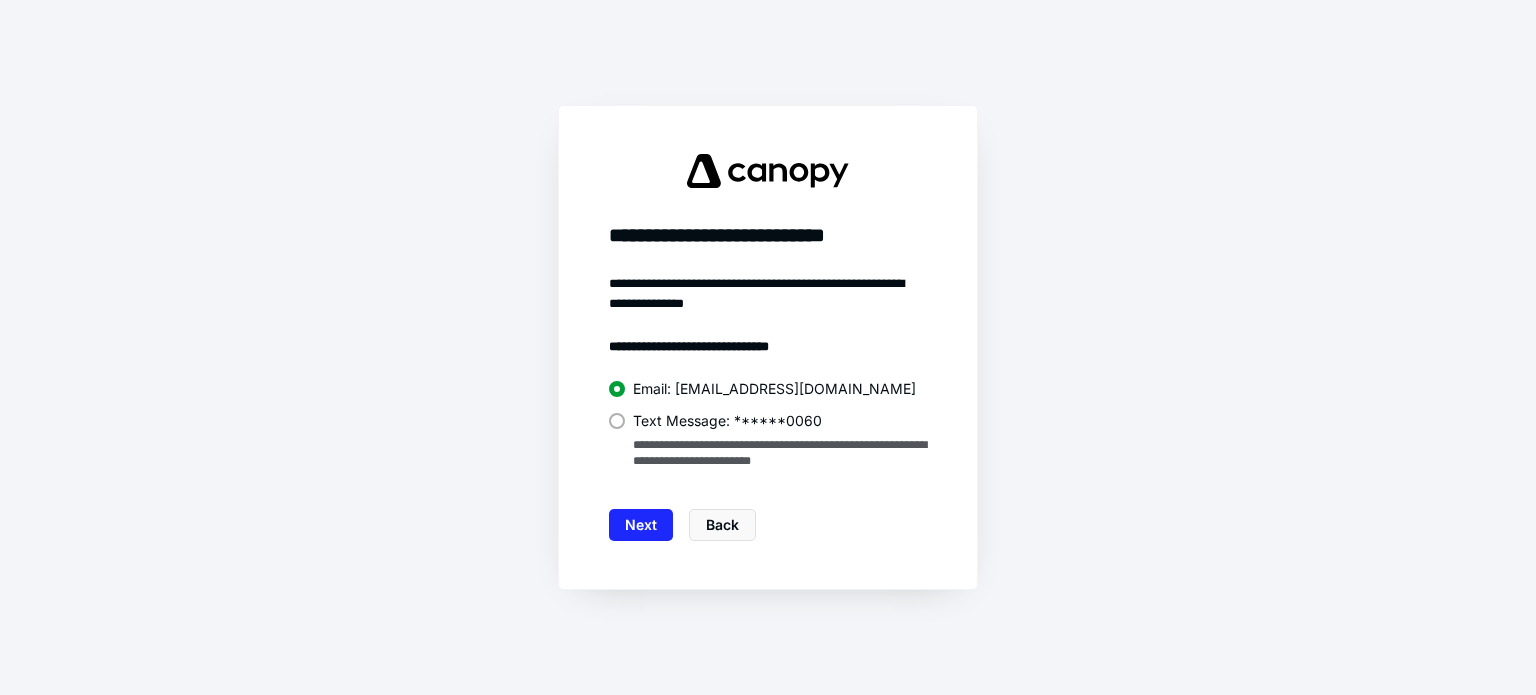 click at bounding box center (617, 421) 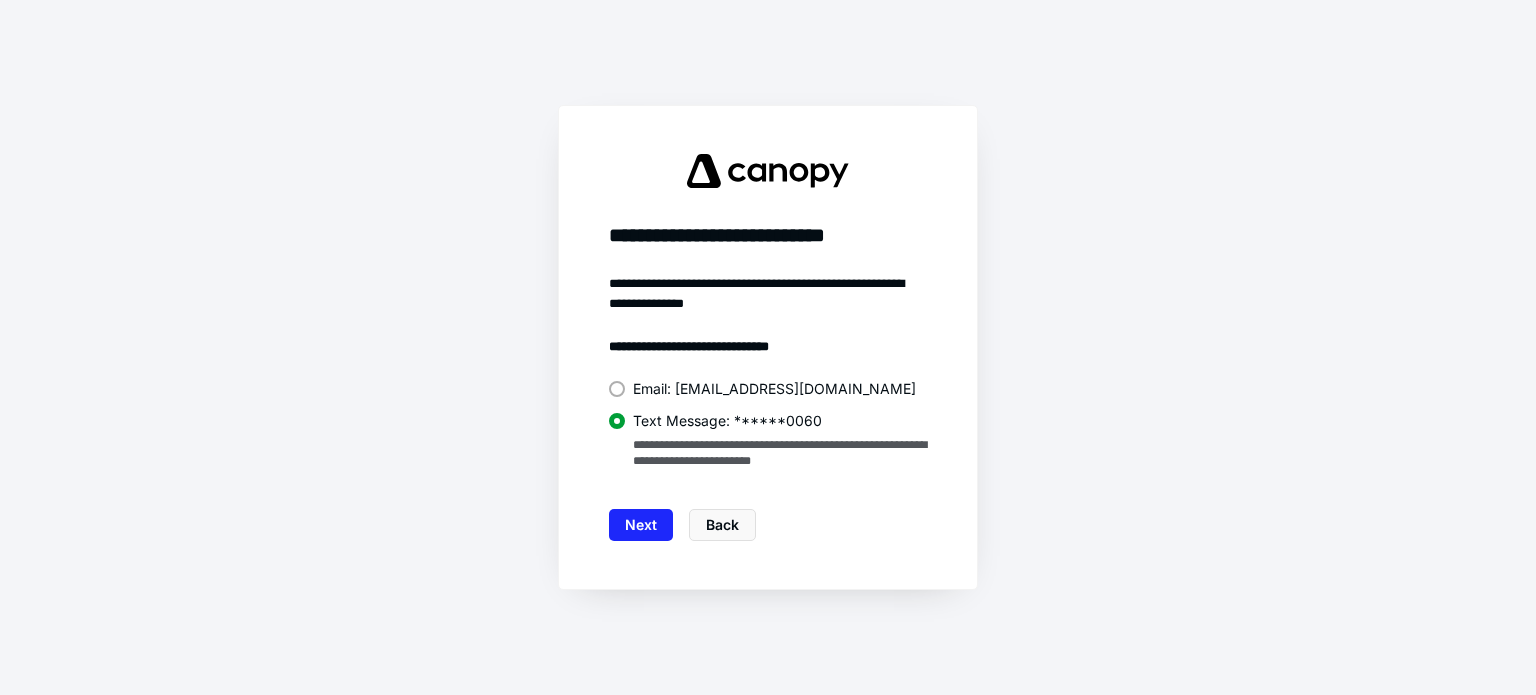 click on "**********" at bounding box center (768, 407) 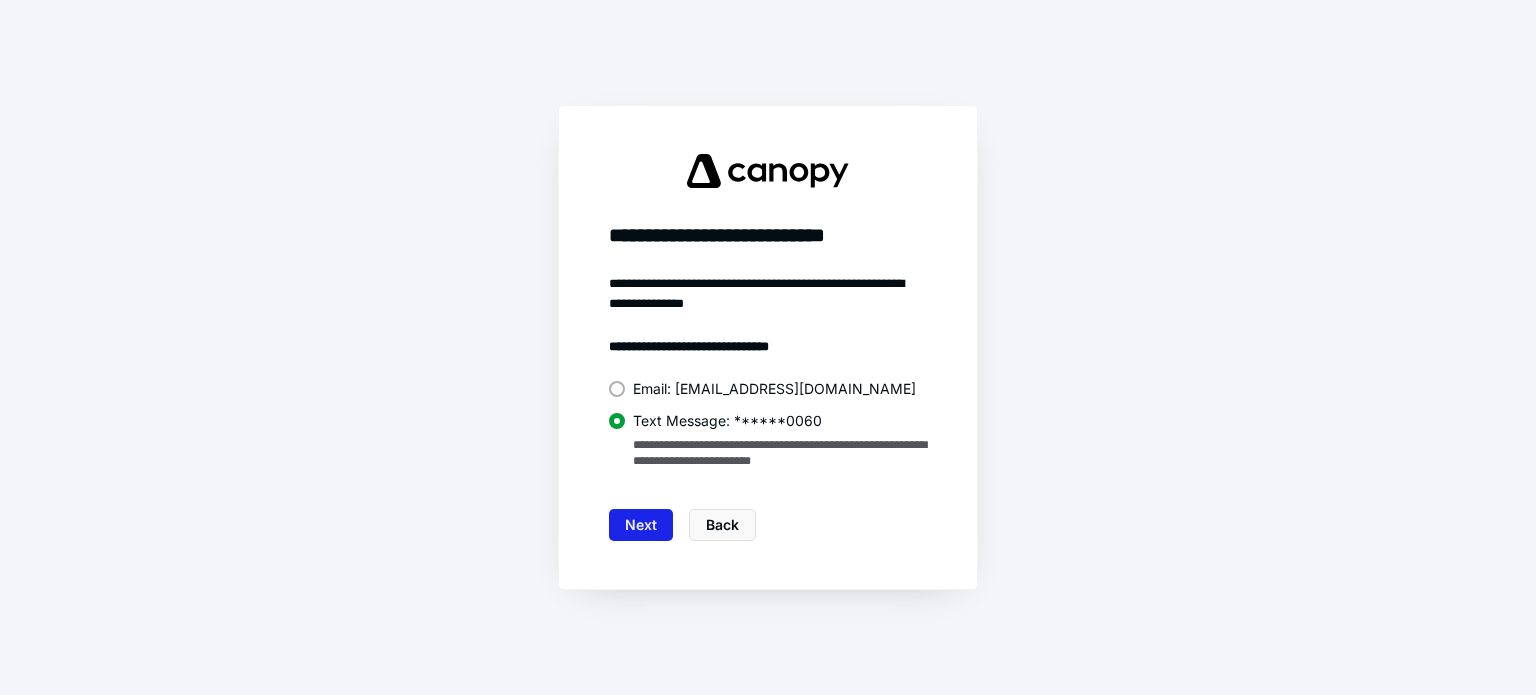 click on "Next" at bounding box center [641, 525] 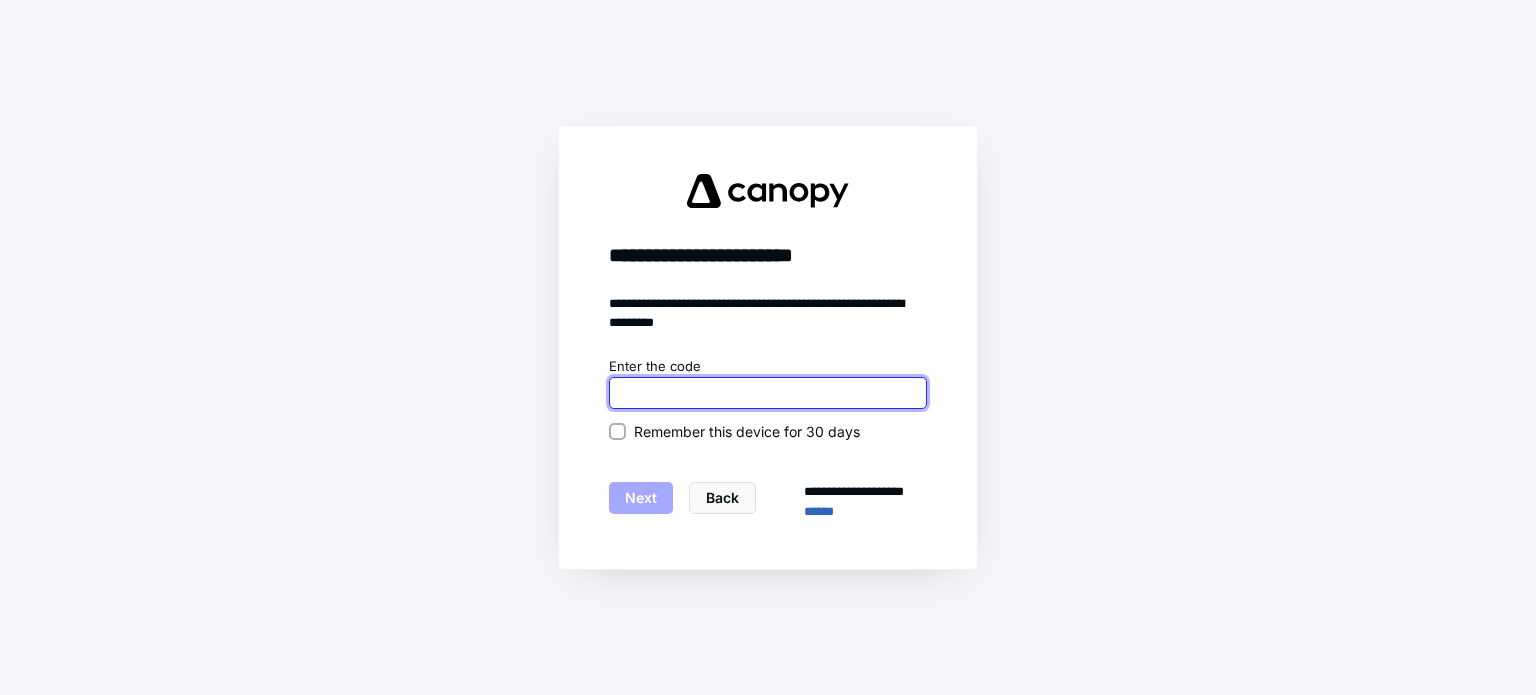 click at bounding box center (768, 393) 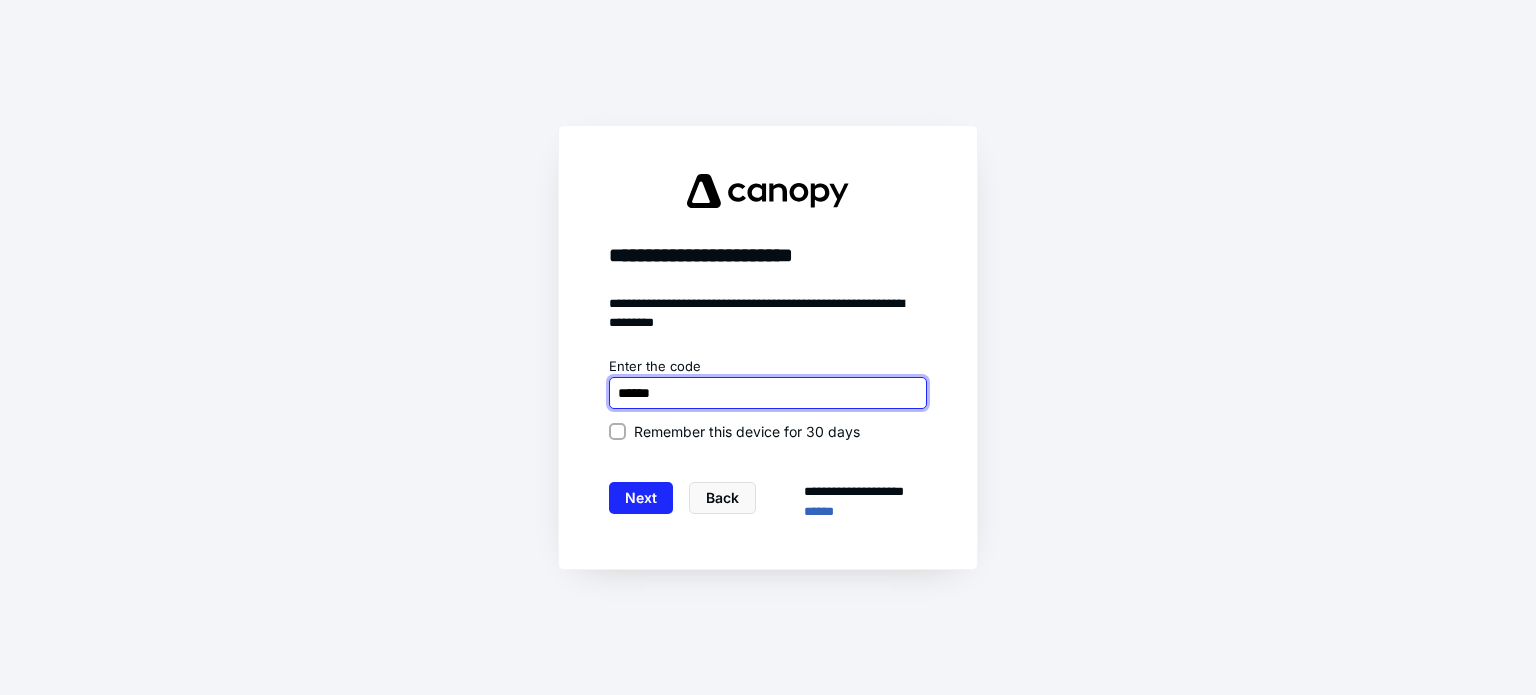type on "******" 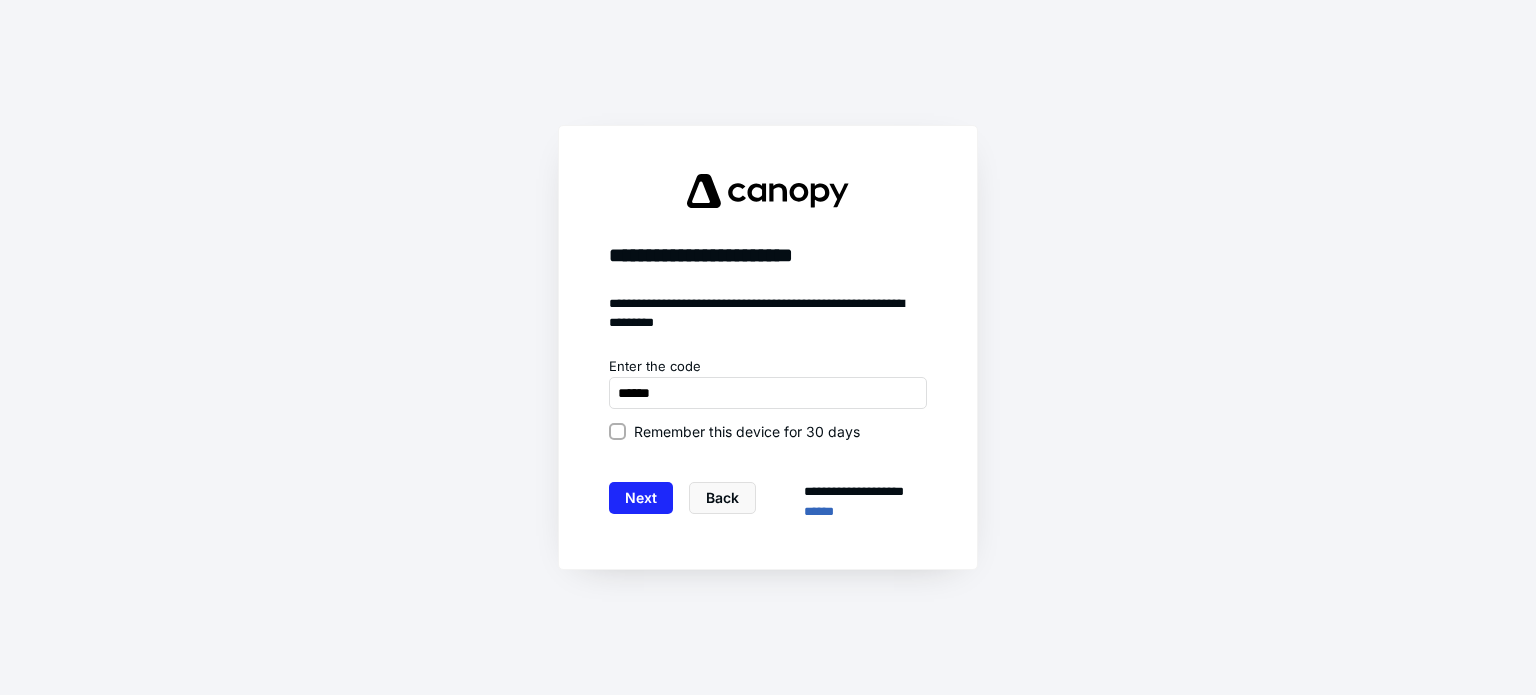 click 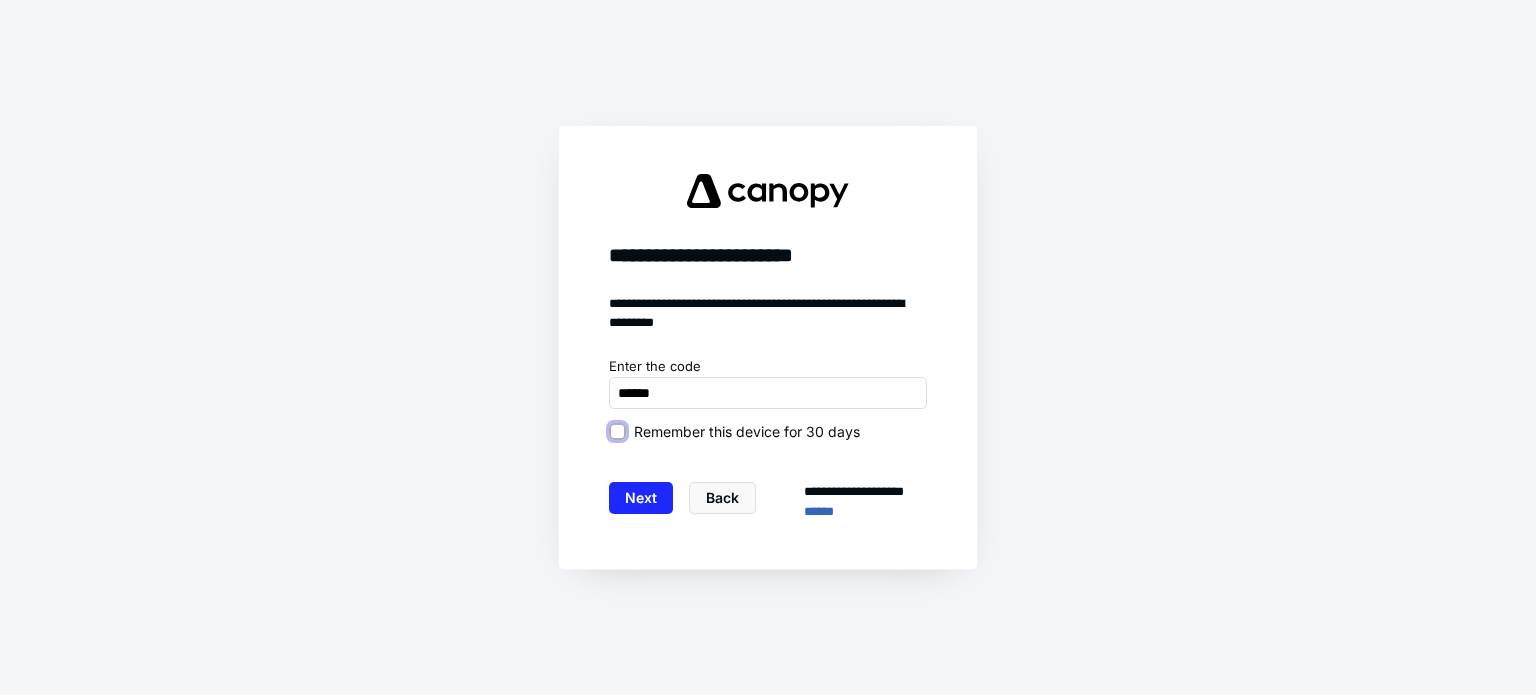 click on "Remember this device for 30 days" at bounding box center (617, 431) 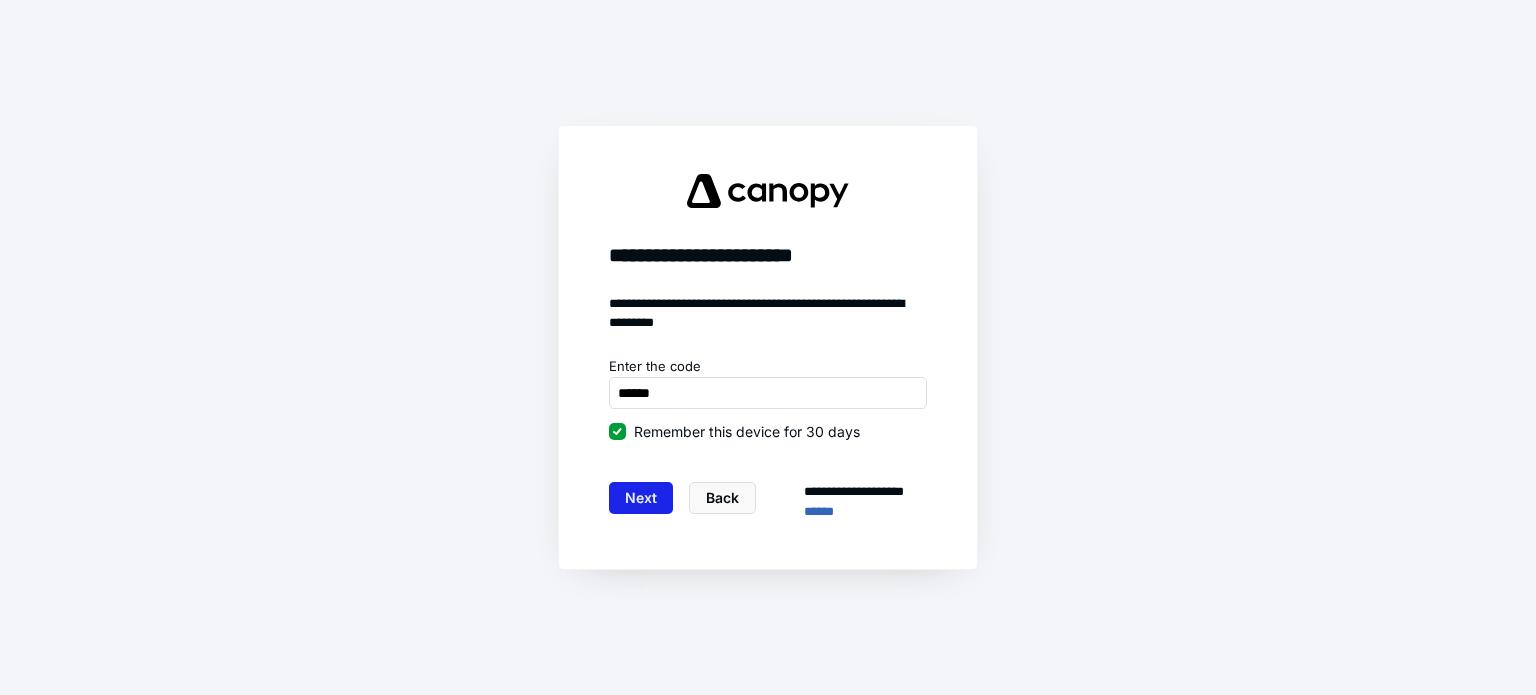 click on "Next" at bounding box center (641, 498) 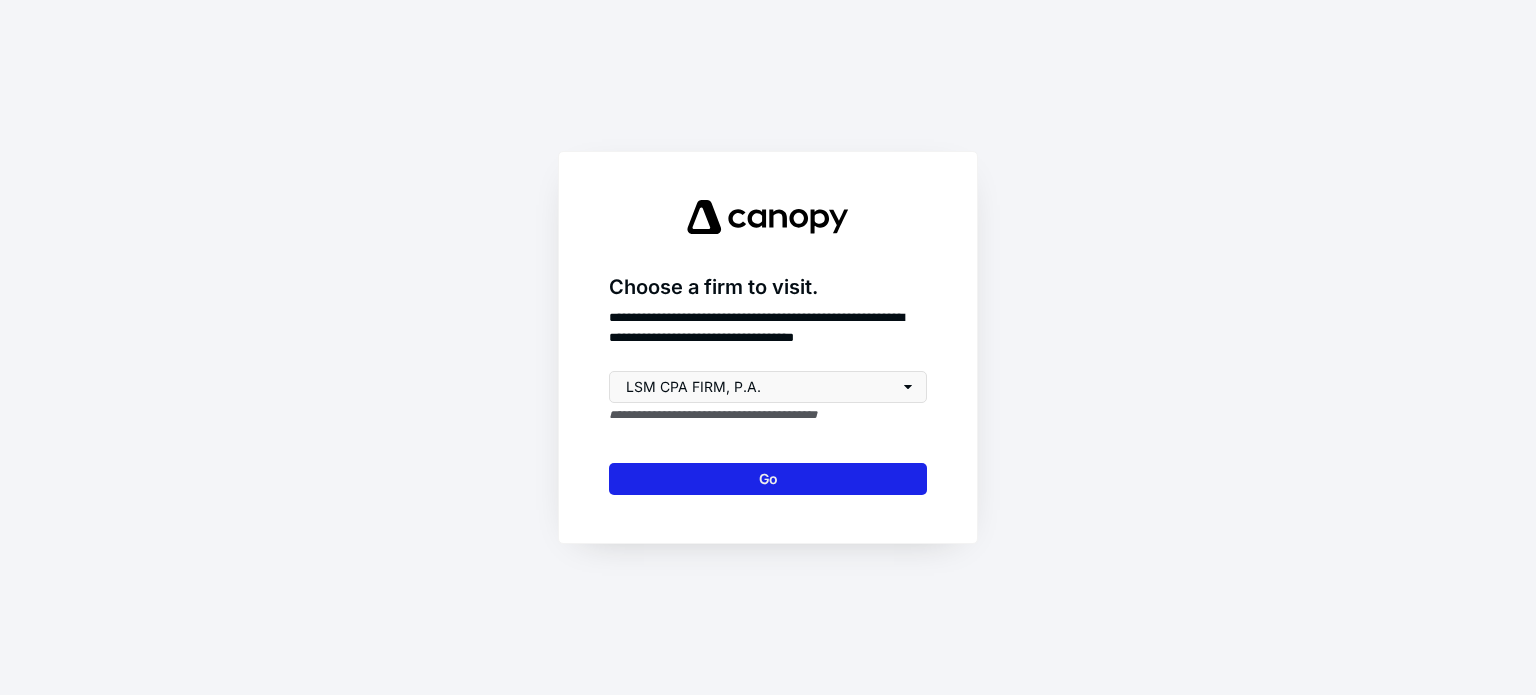 click on "Go" at bounding box center (768, 479) 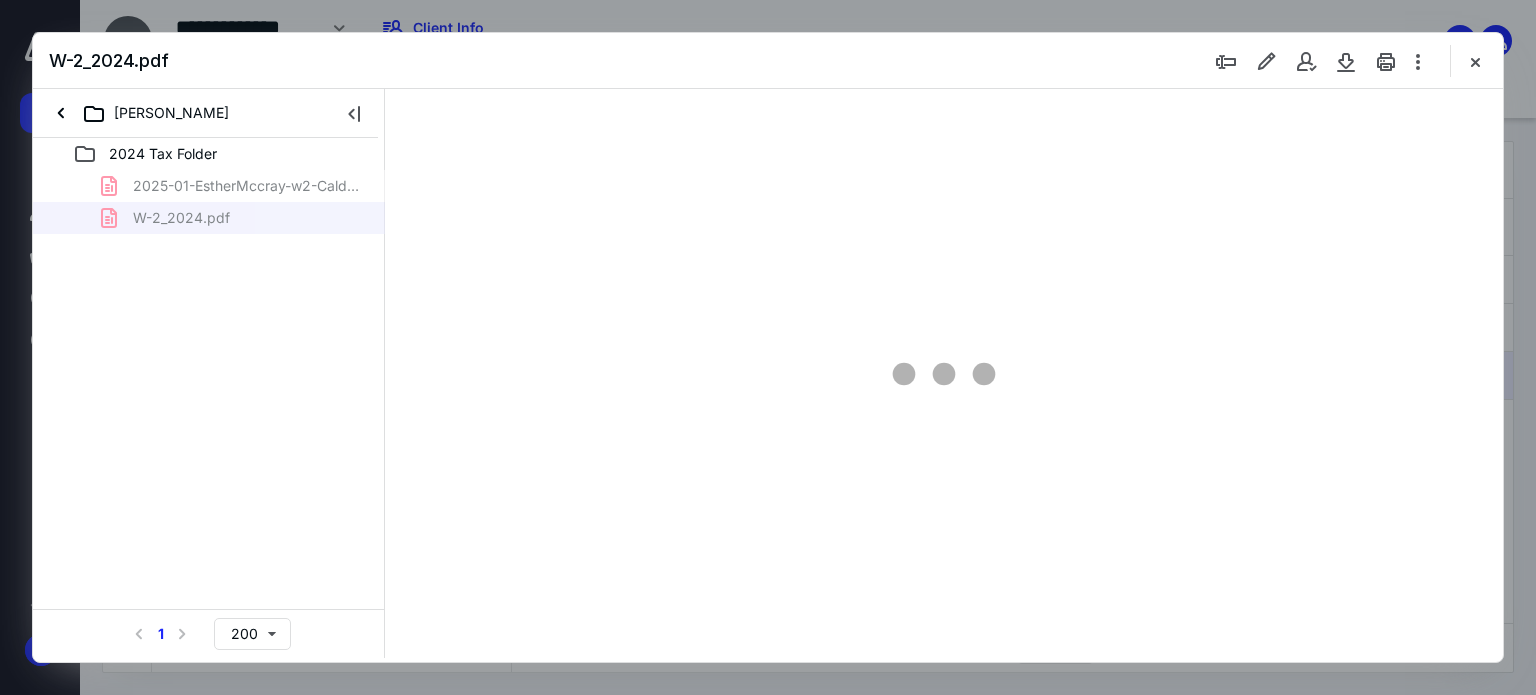 scroll, scrollTop: 0, scrollLeft: 0, axis: both 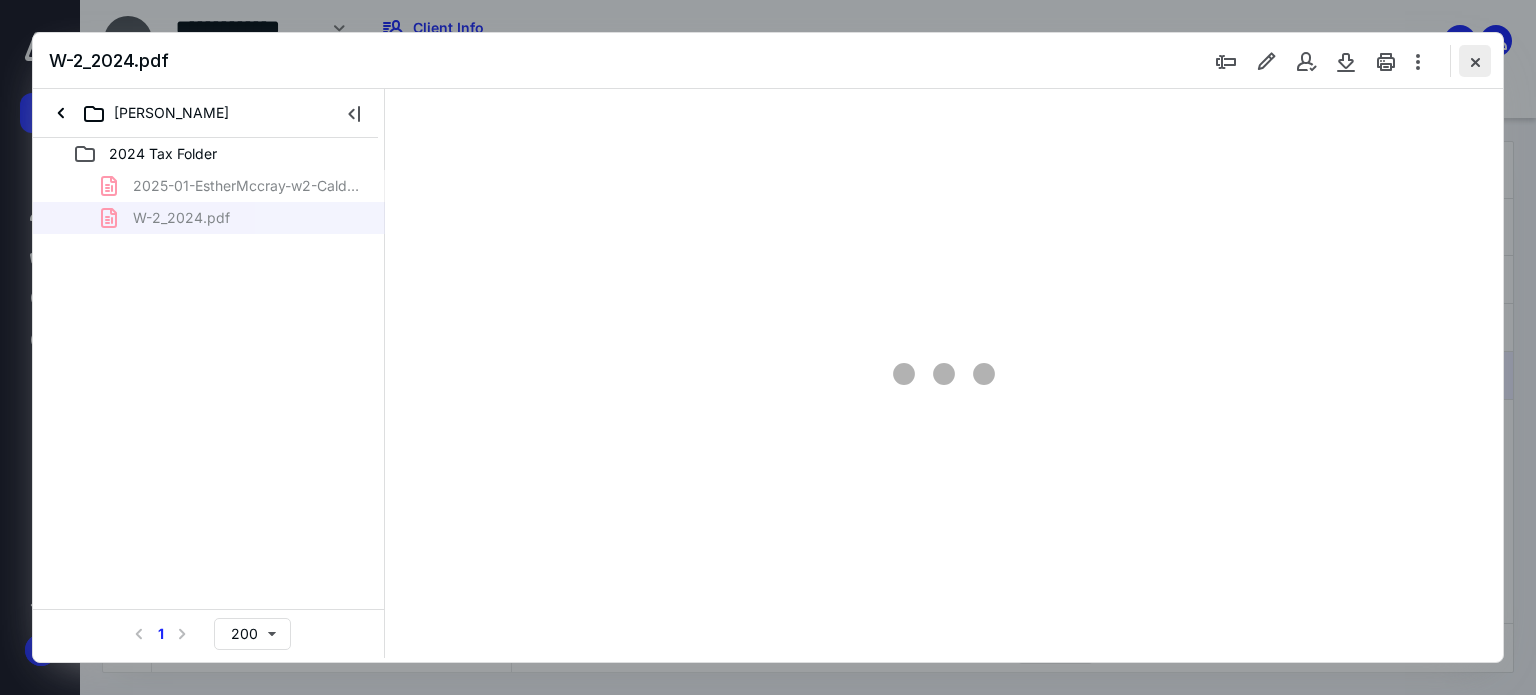click at bounding box center (1475, 61) 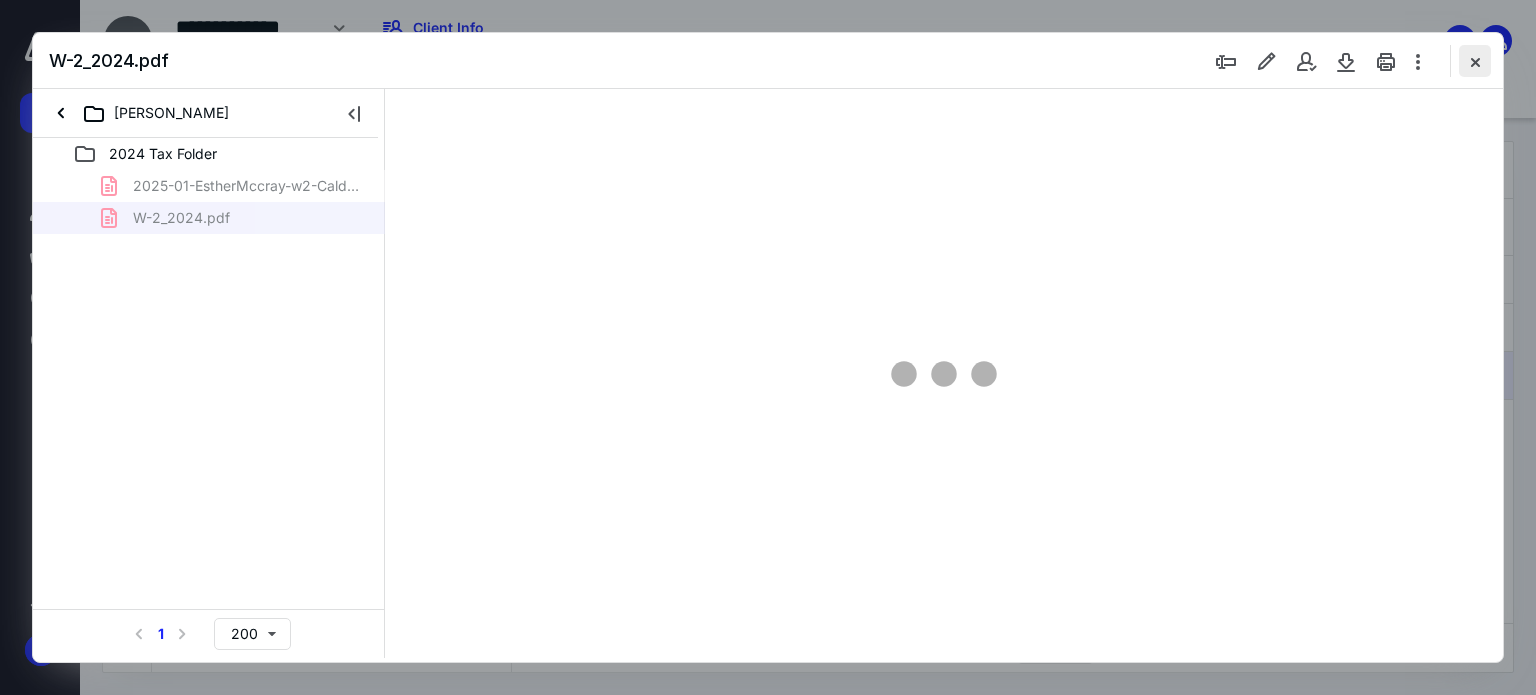 checkbox on "false" 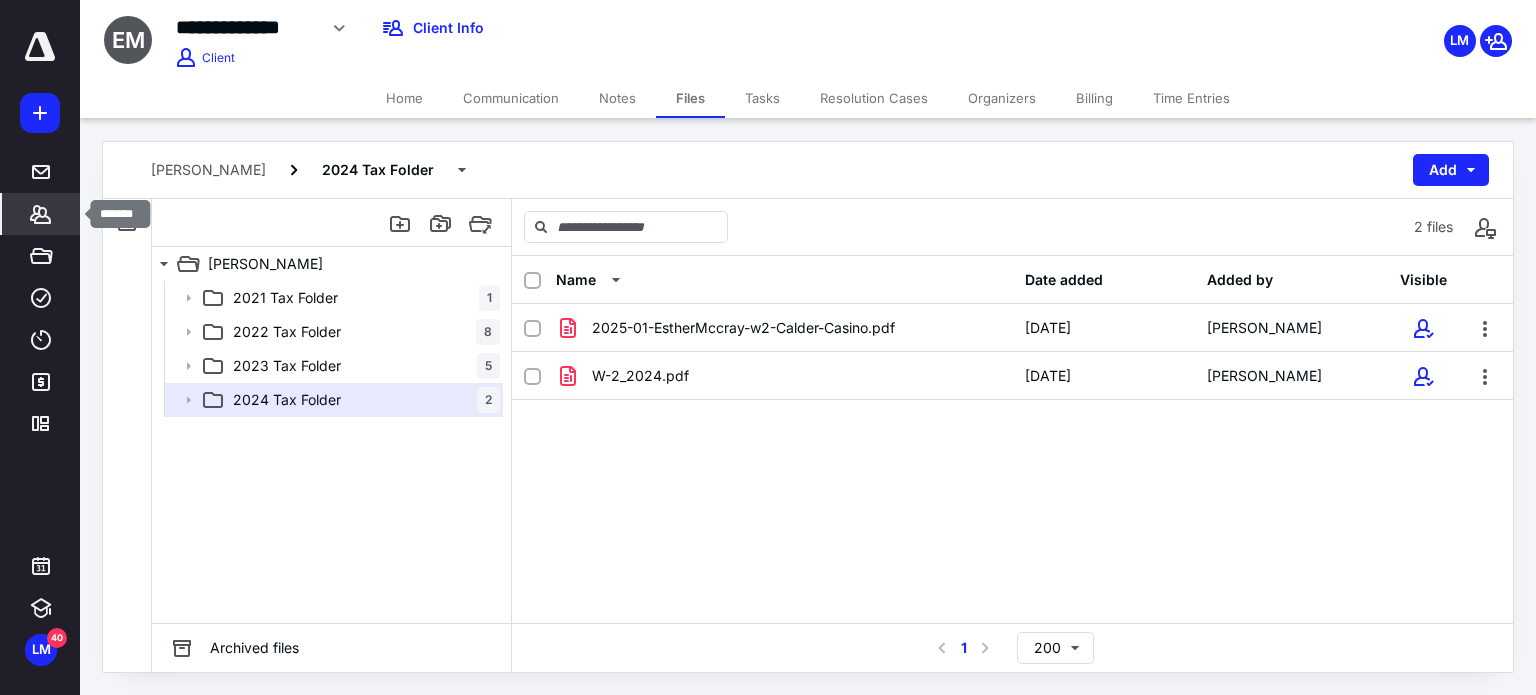 click on "*******" at bounding box center [41, 214] 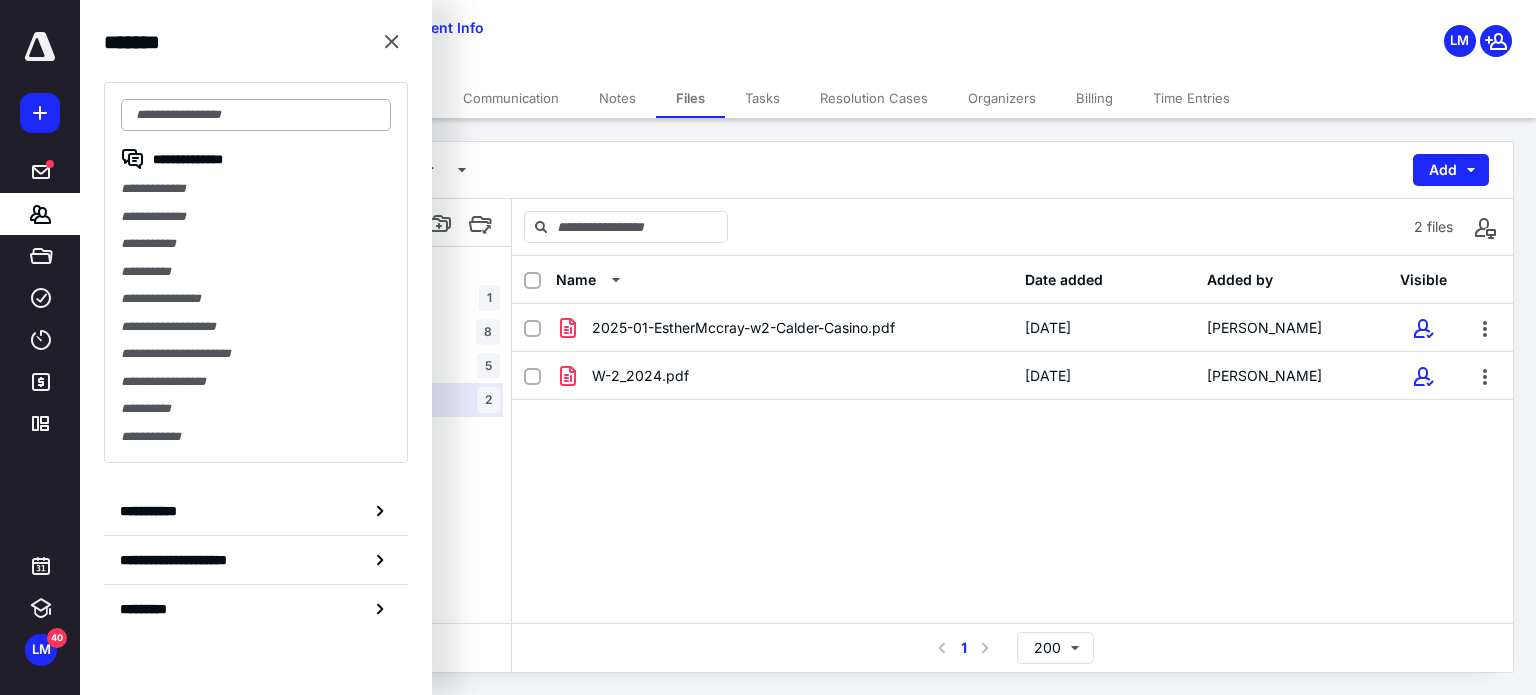 click at bounding box center (256, 115) 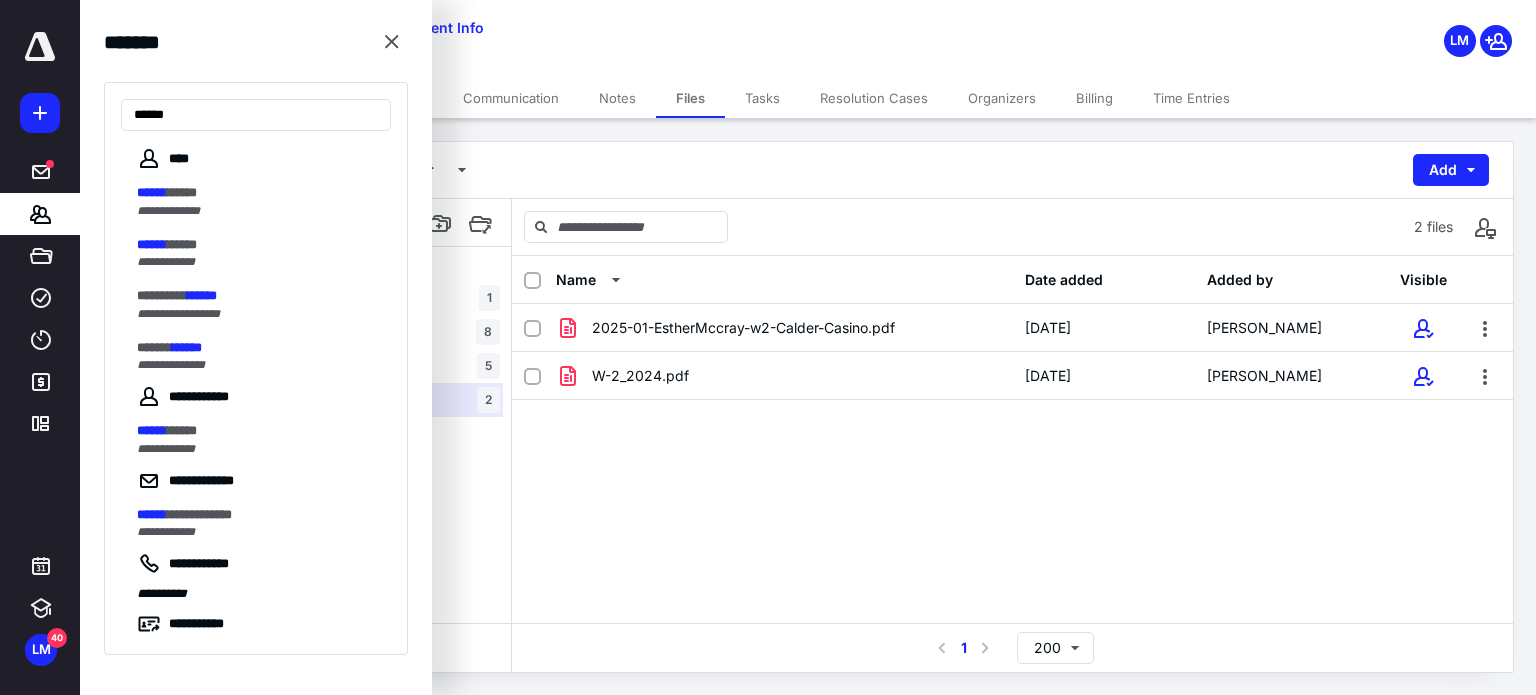 type on "******" 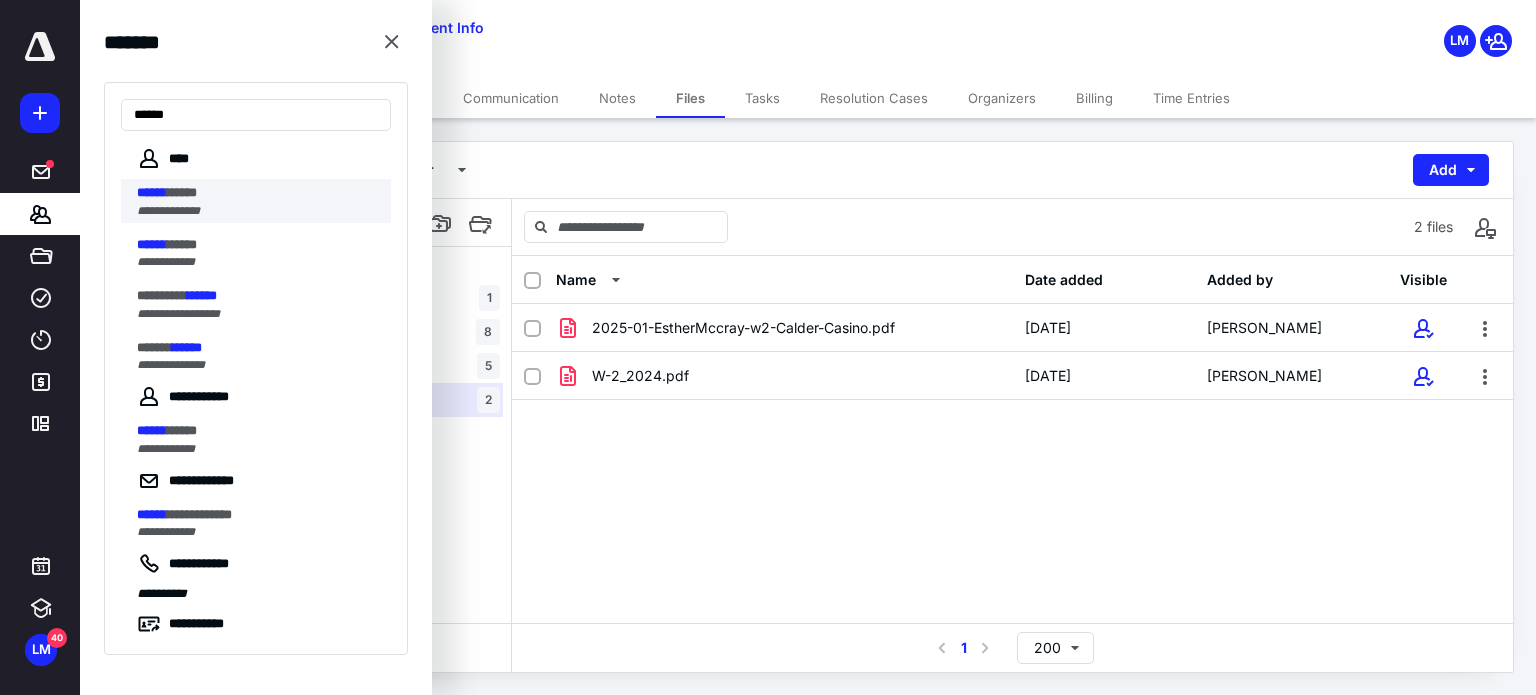 click on "**********" at bounding box center [168, 211] 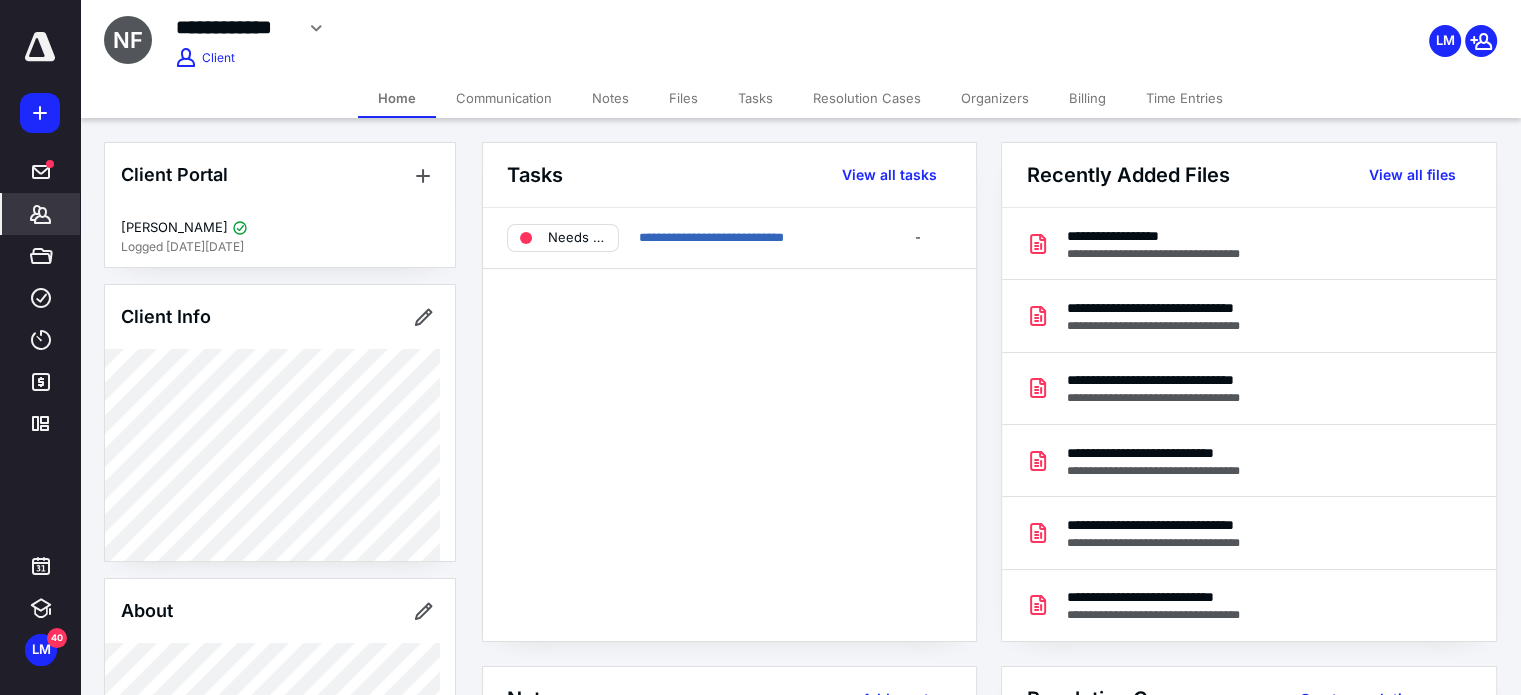 click on "Billing" at bounding box center [1087, 98] 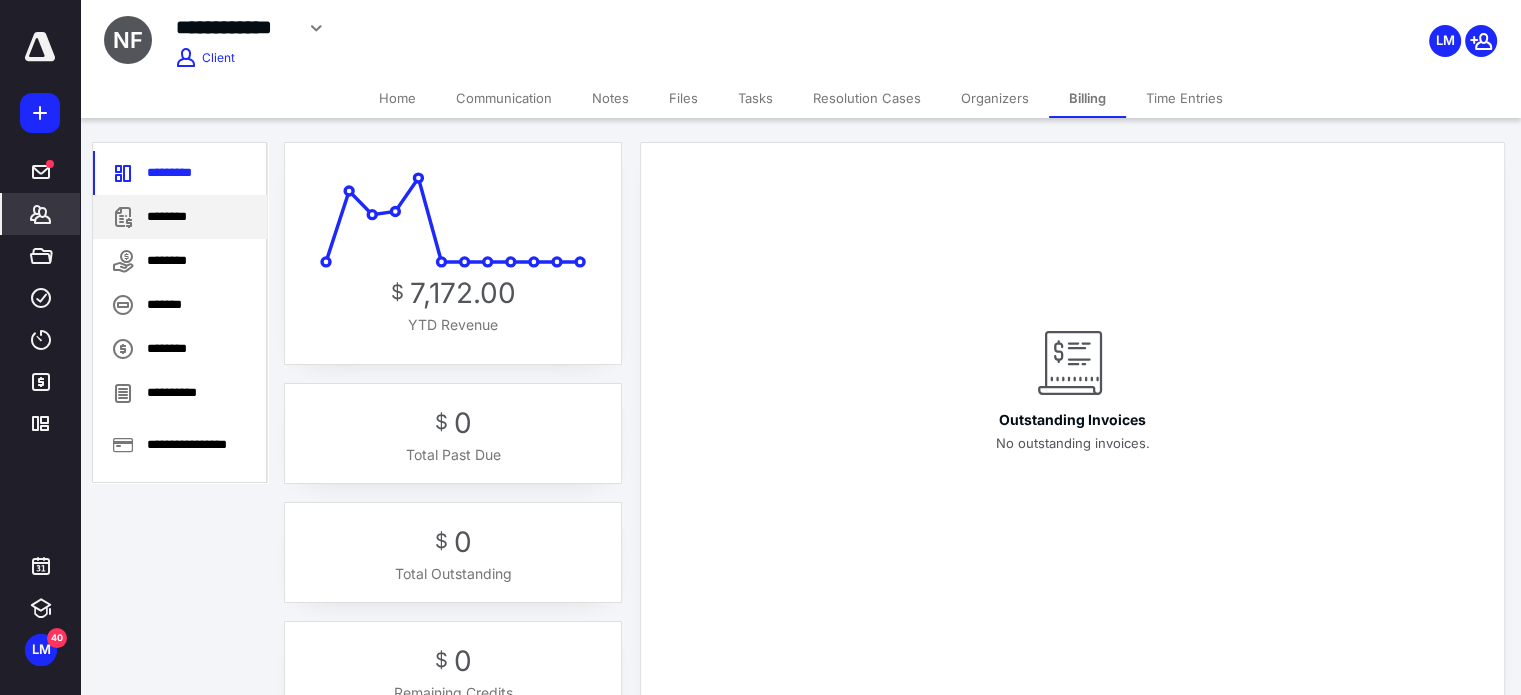 click on "********" at bounding box center [180, 217] 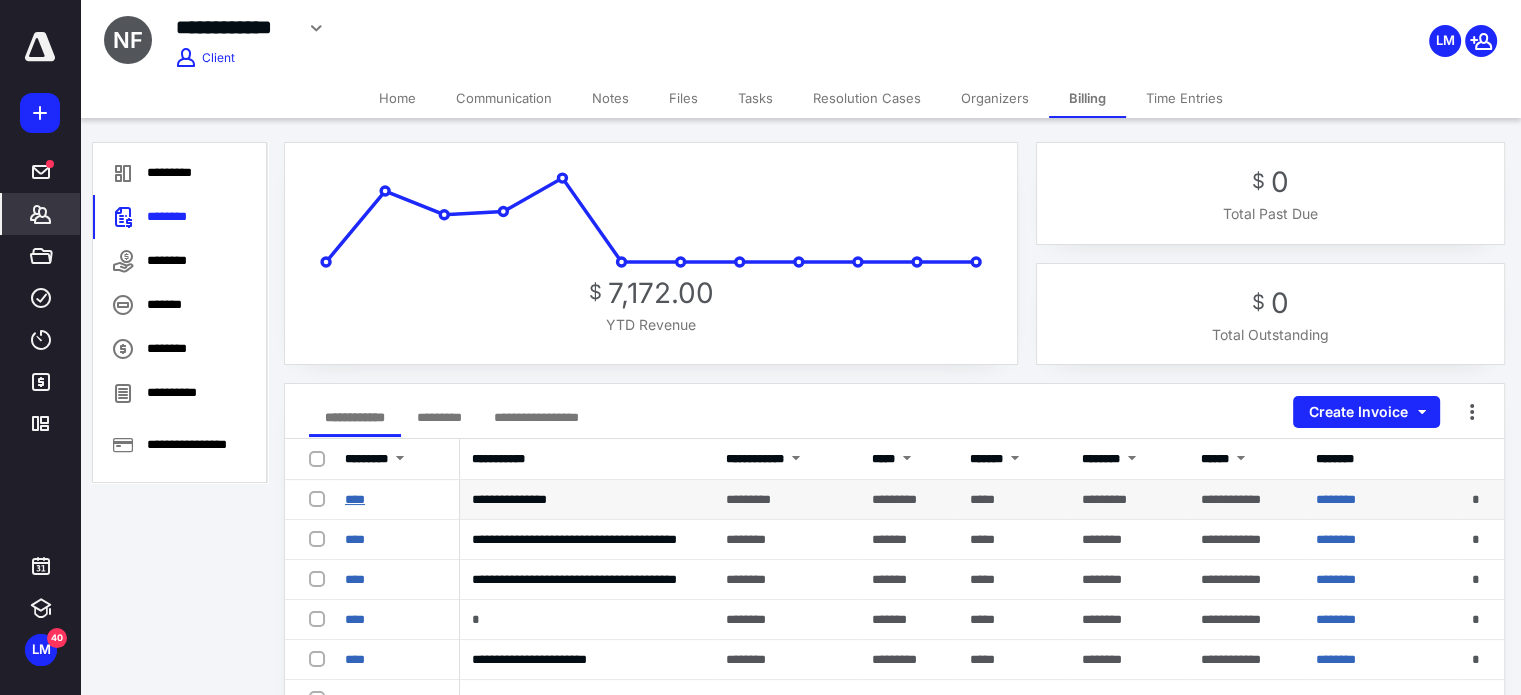 click on "****" at bounding box center (355, 499) 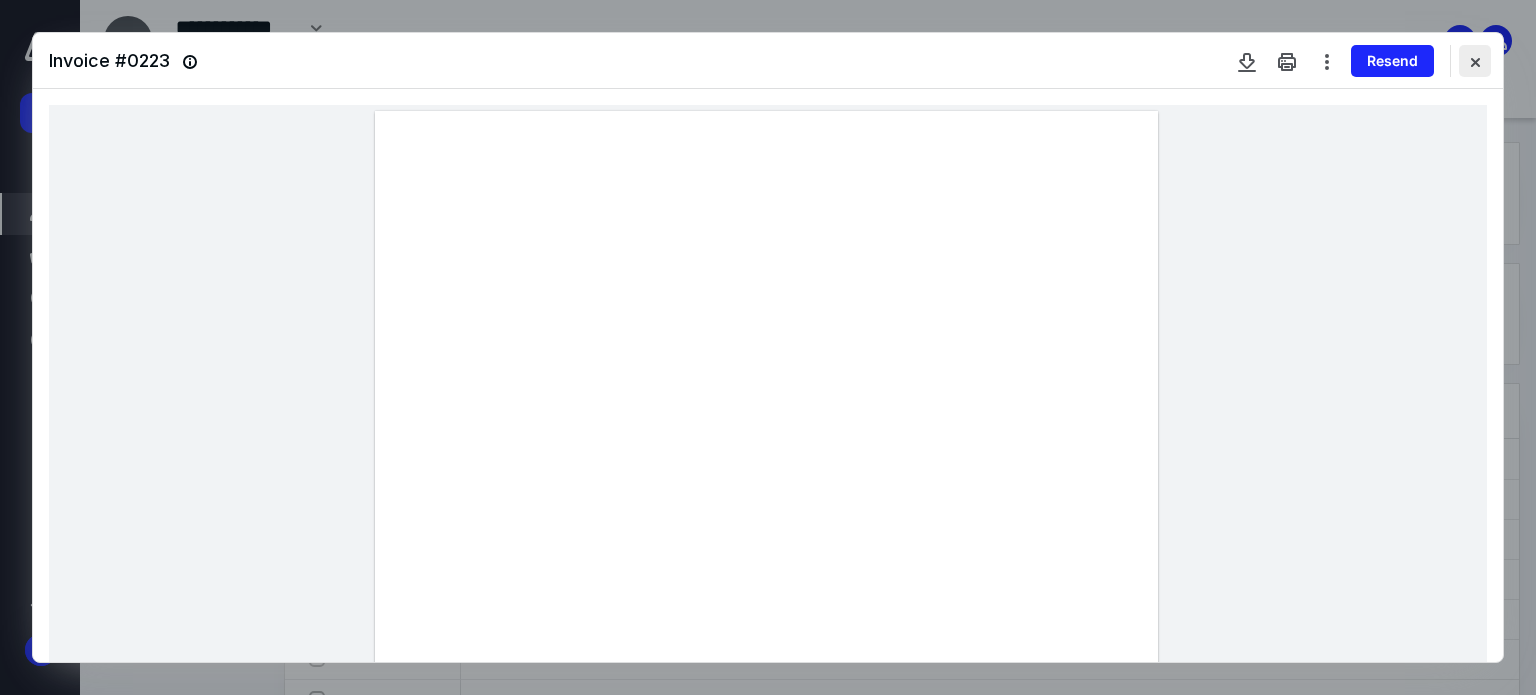 click at bounding box center (1475, 61) 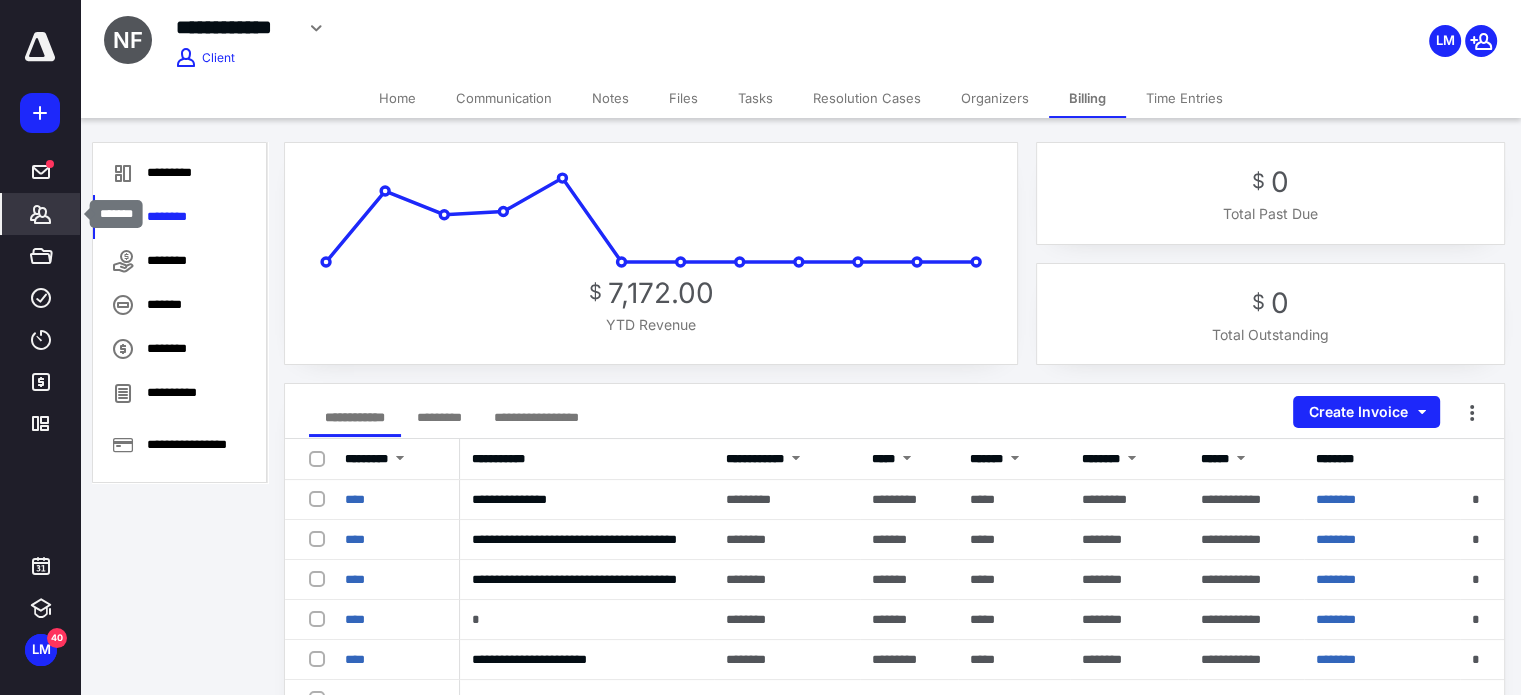click 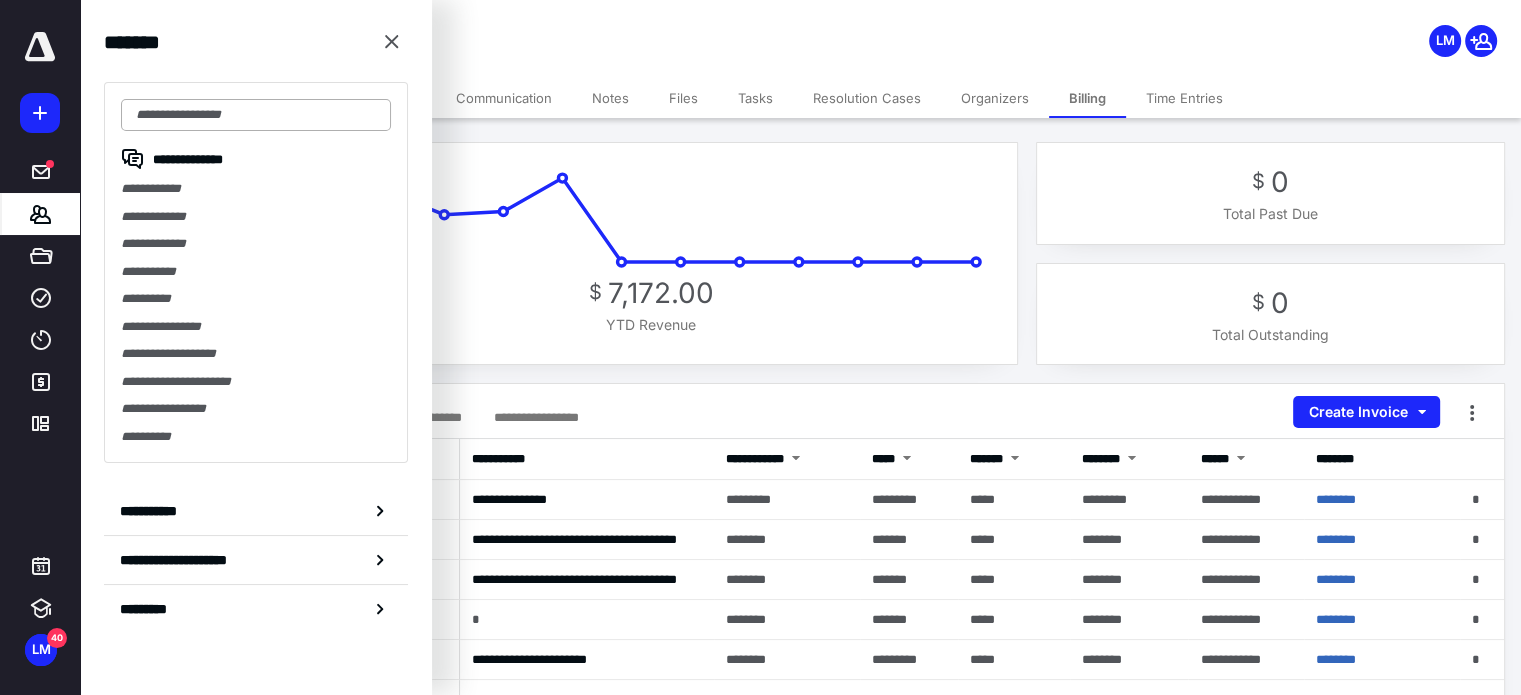 click at bounding box center [256, 115] 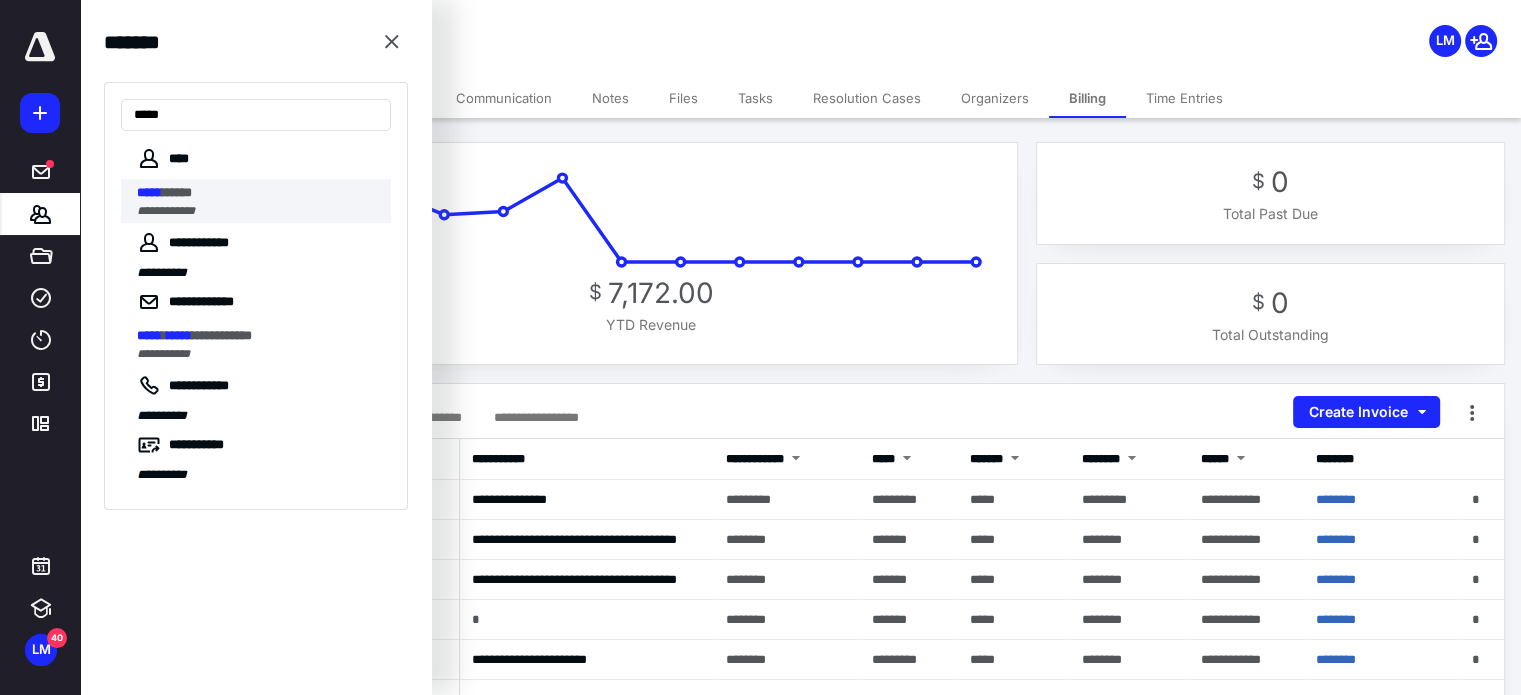 type on "*****" 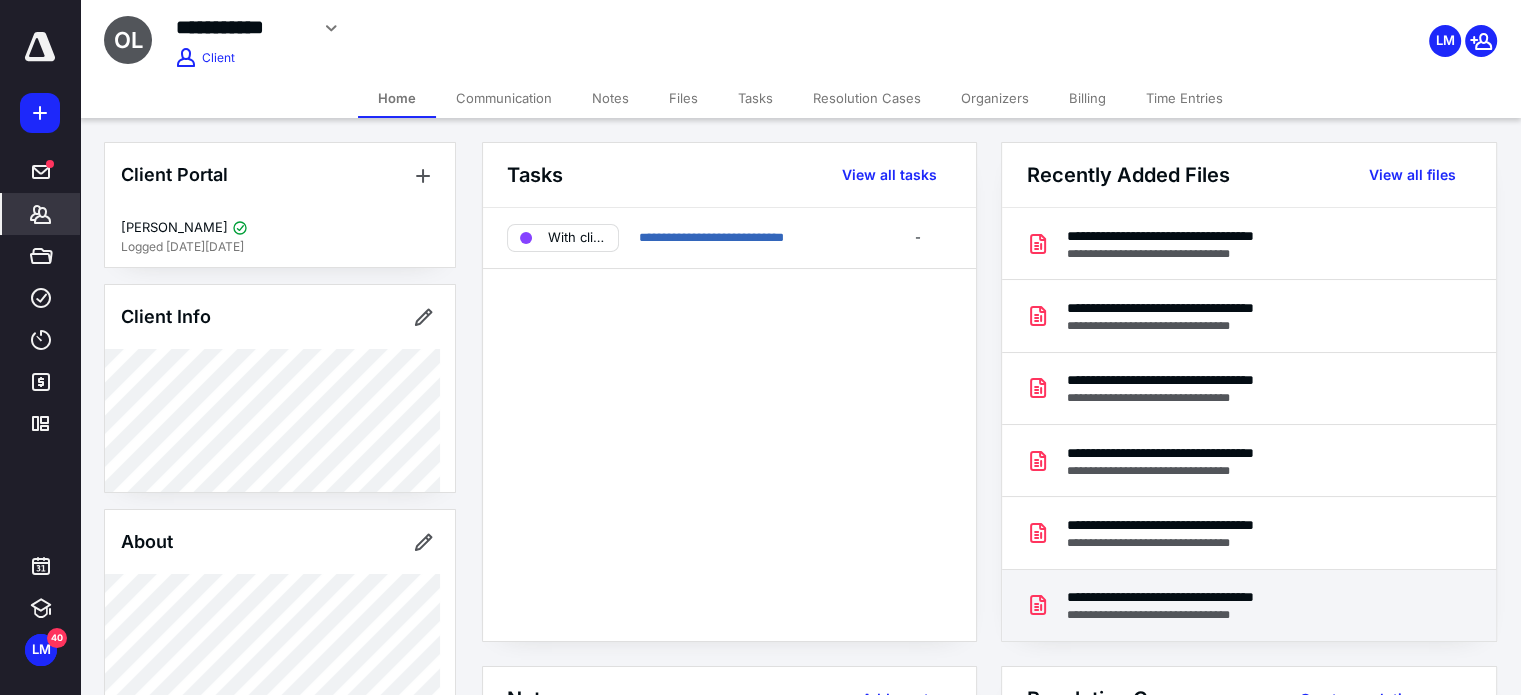 click on "**********" at bounding box center (1213, 597) 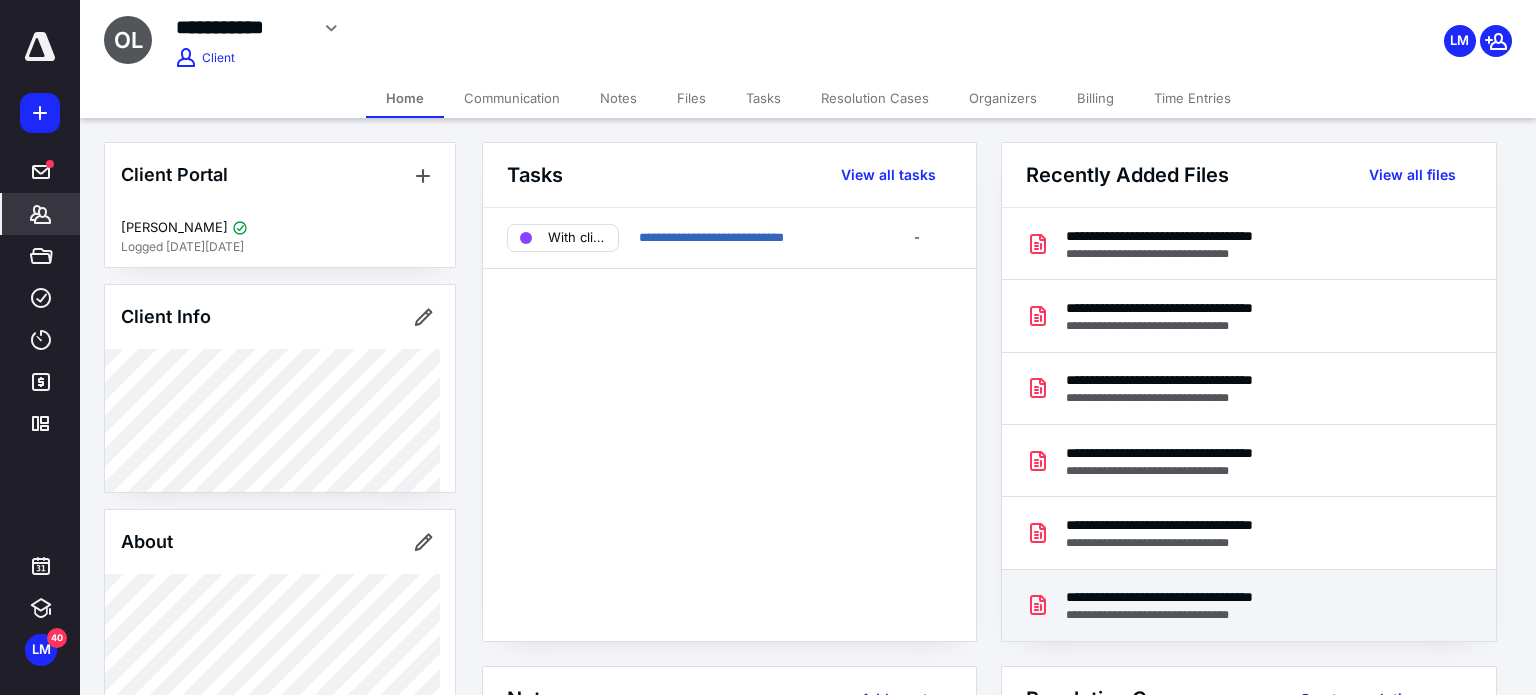 click at bounding box center [768, 363] 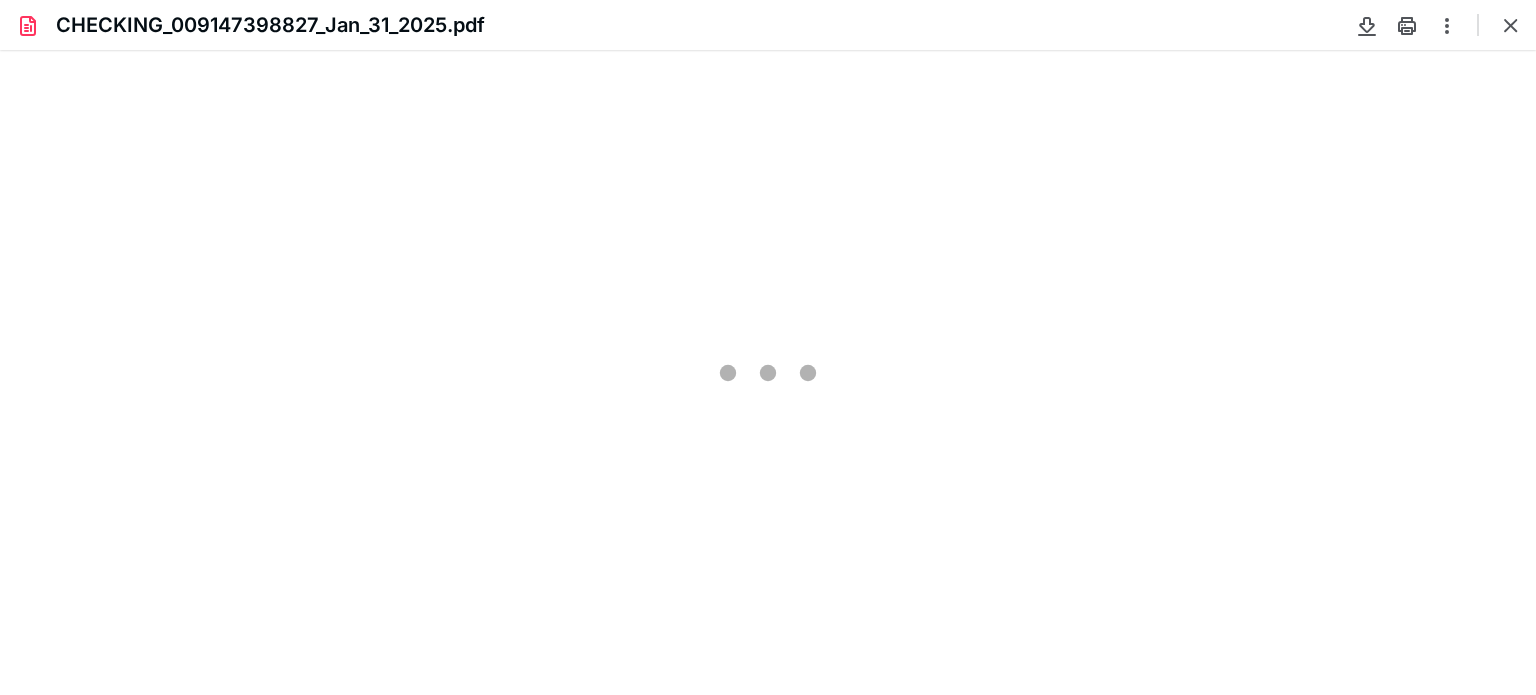 scroll, scrollTop: 0, scrollLeft: 0, axis: both 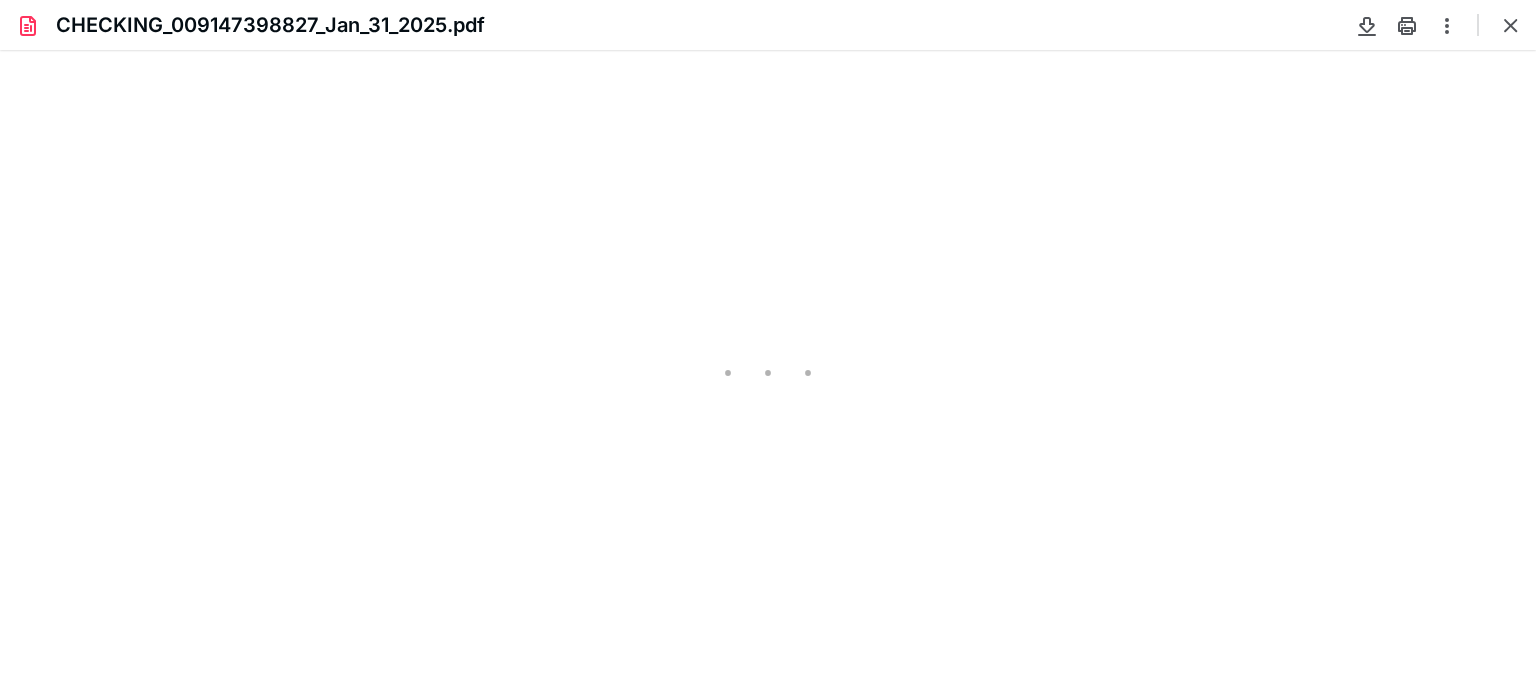 type on "77" 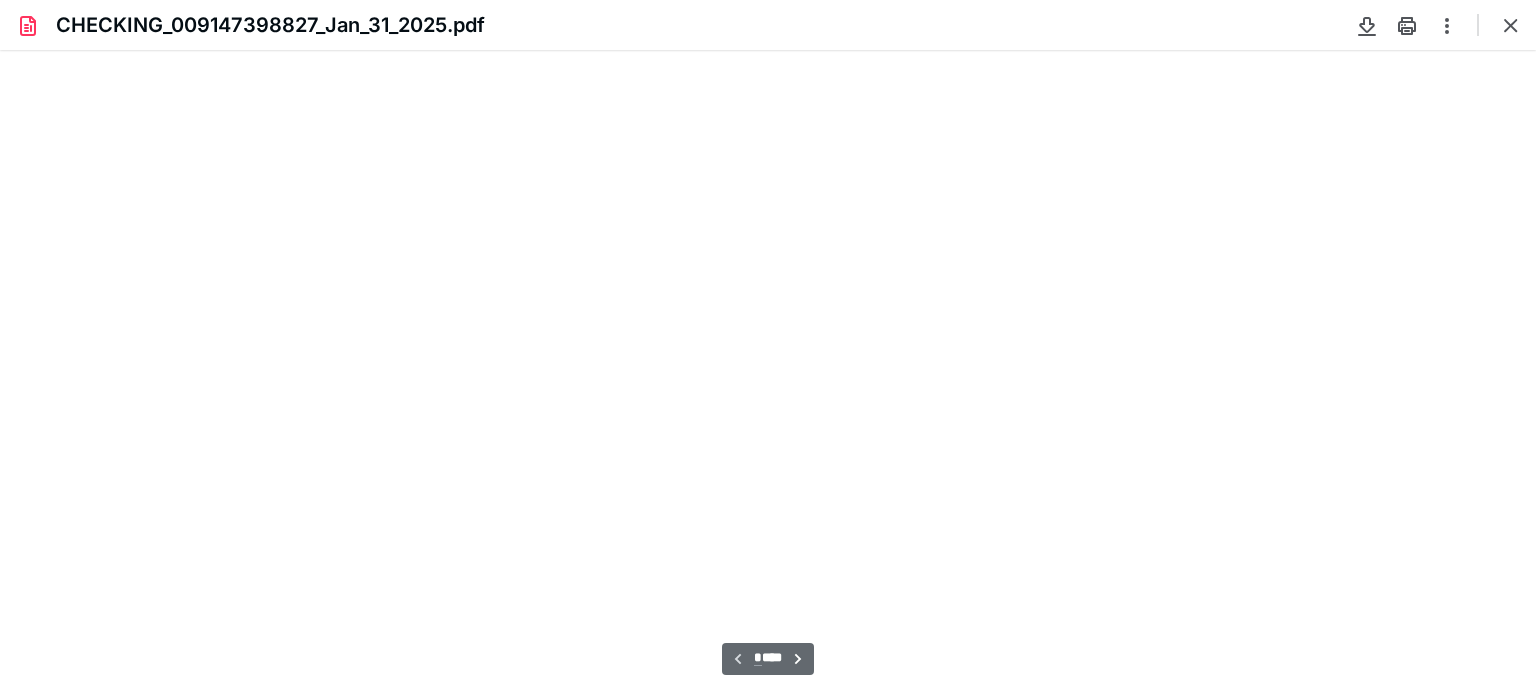 scroll, scrollTop: 39, scrollLeft: 0, axis: vertical 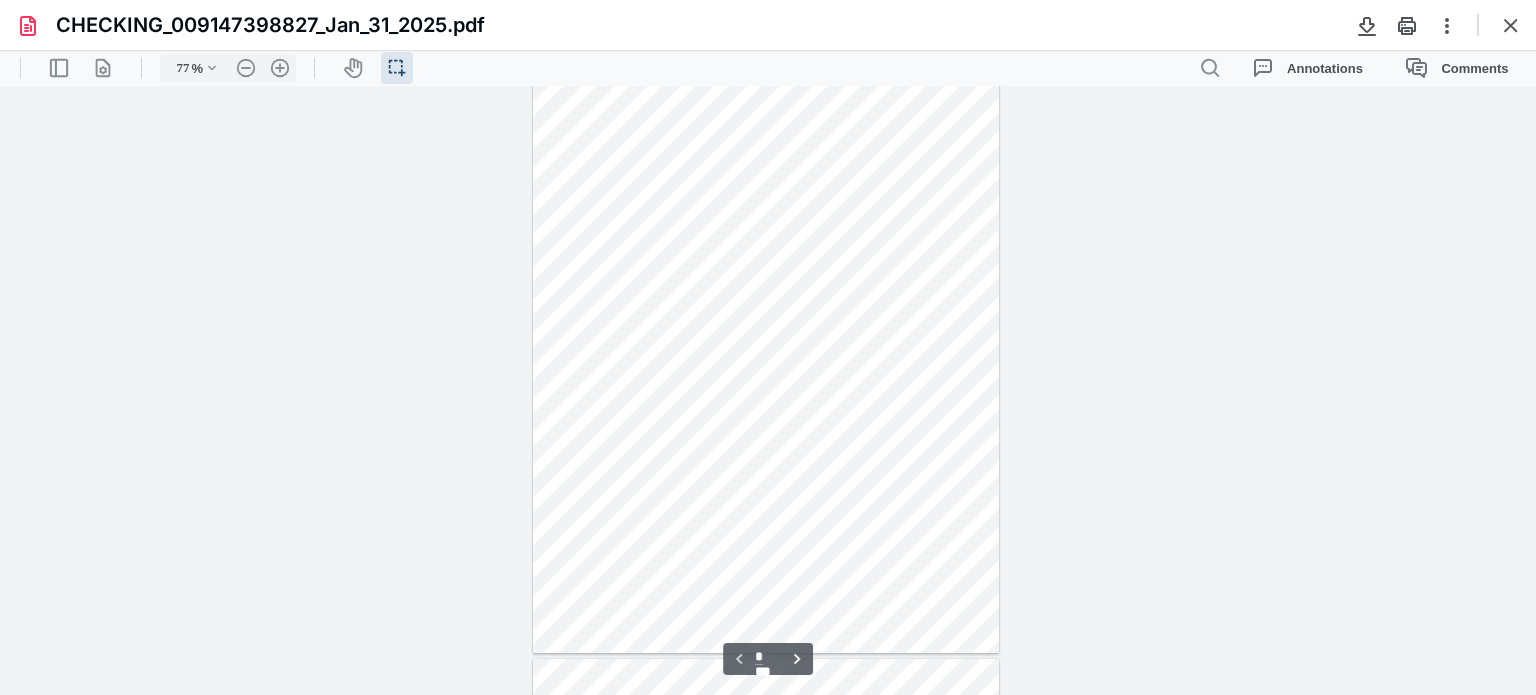 click at bounding box center (766, 352) 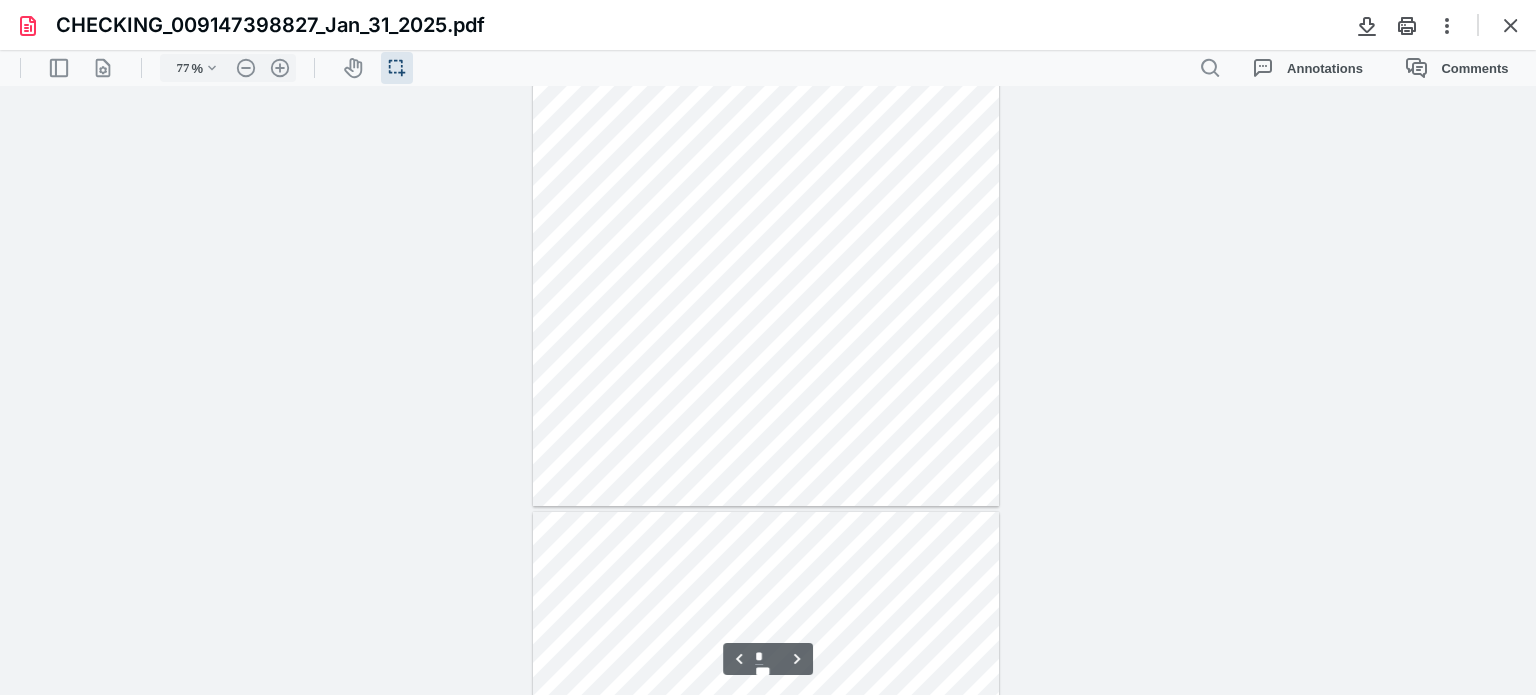 type on "*" 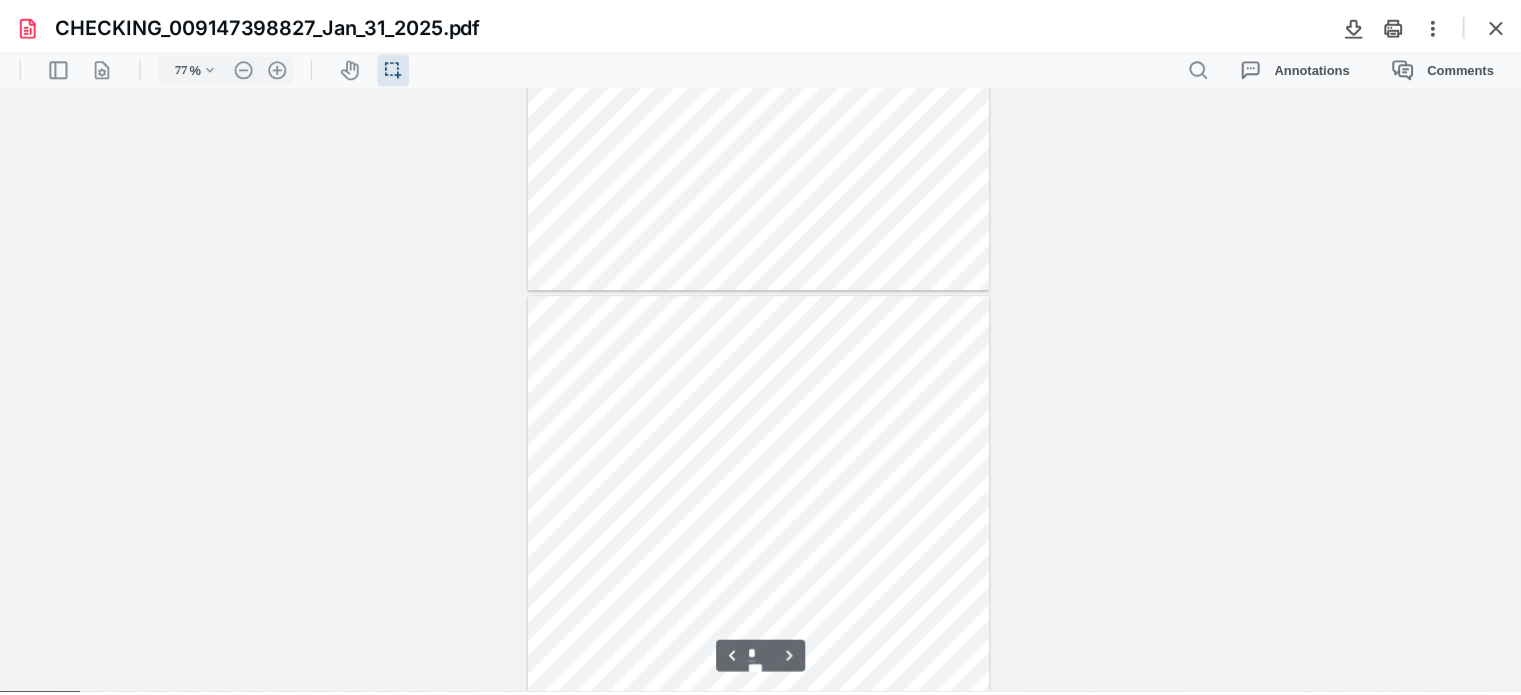 scroll, scrollTop: 1719, scrollLeft: 0, axis: vertical 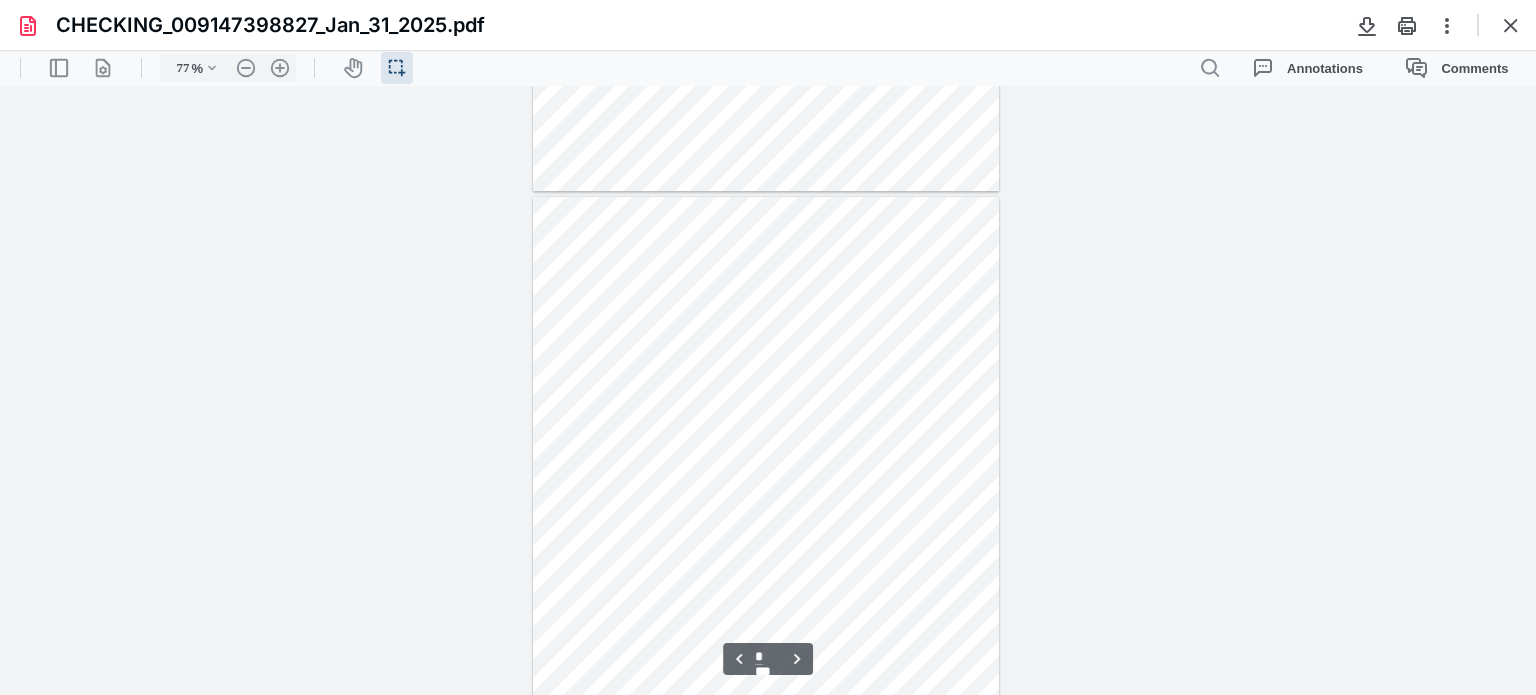click at bounding box center (766, 499) 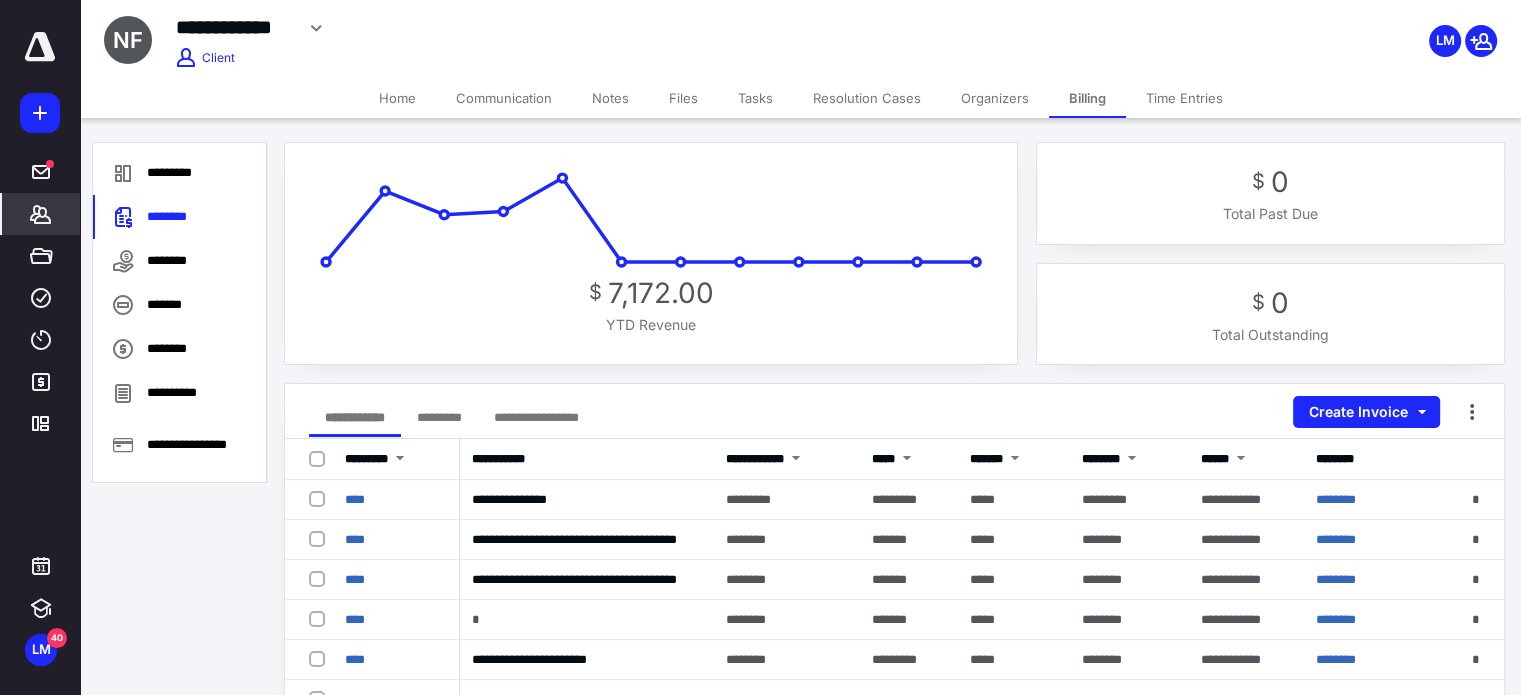 click 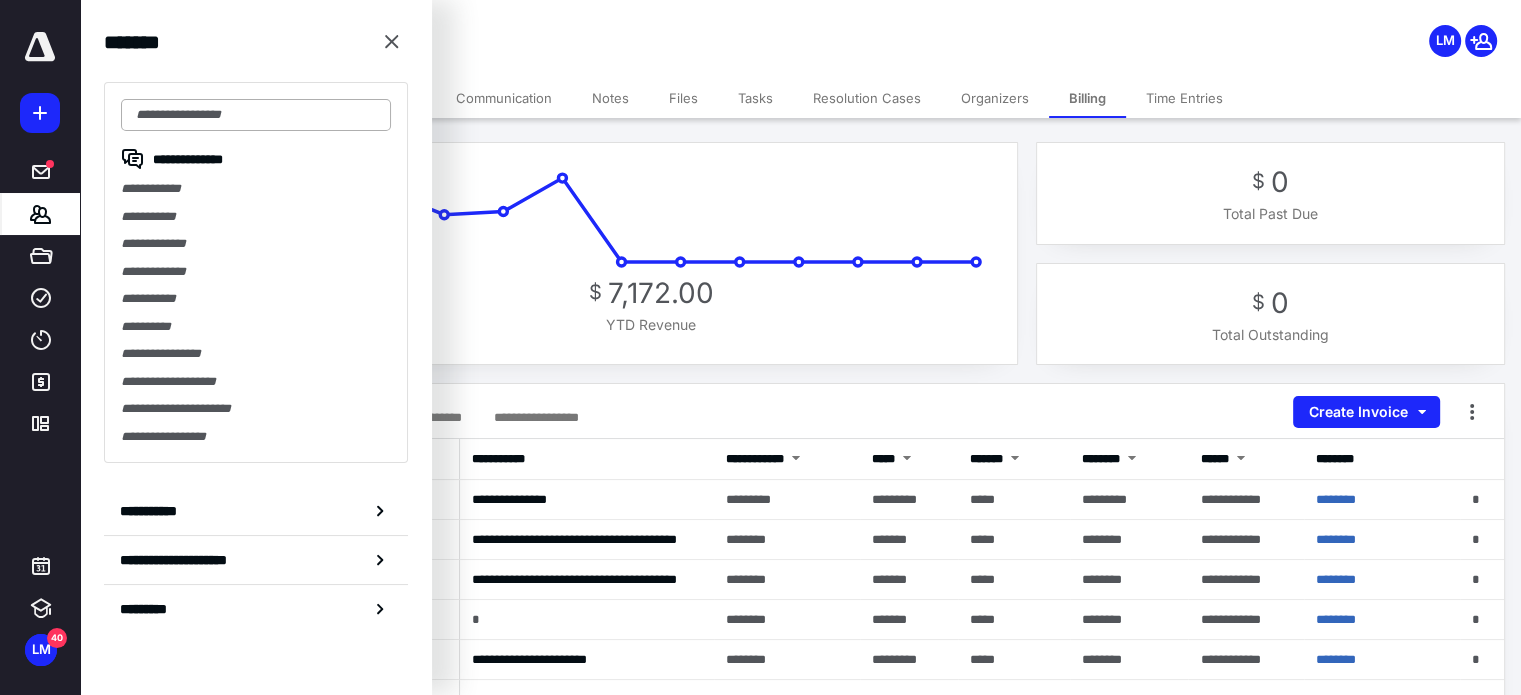 click at bounding box center (256, 115) 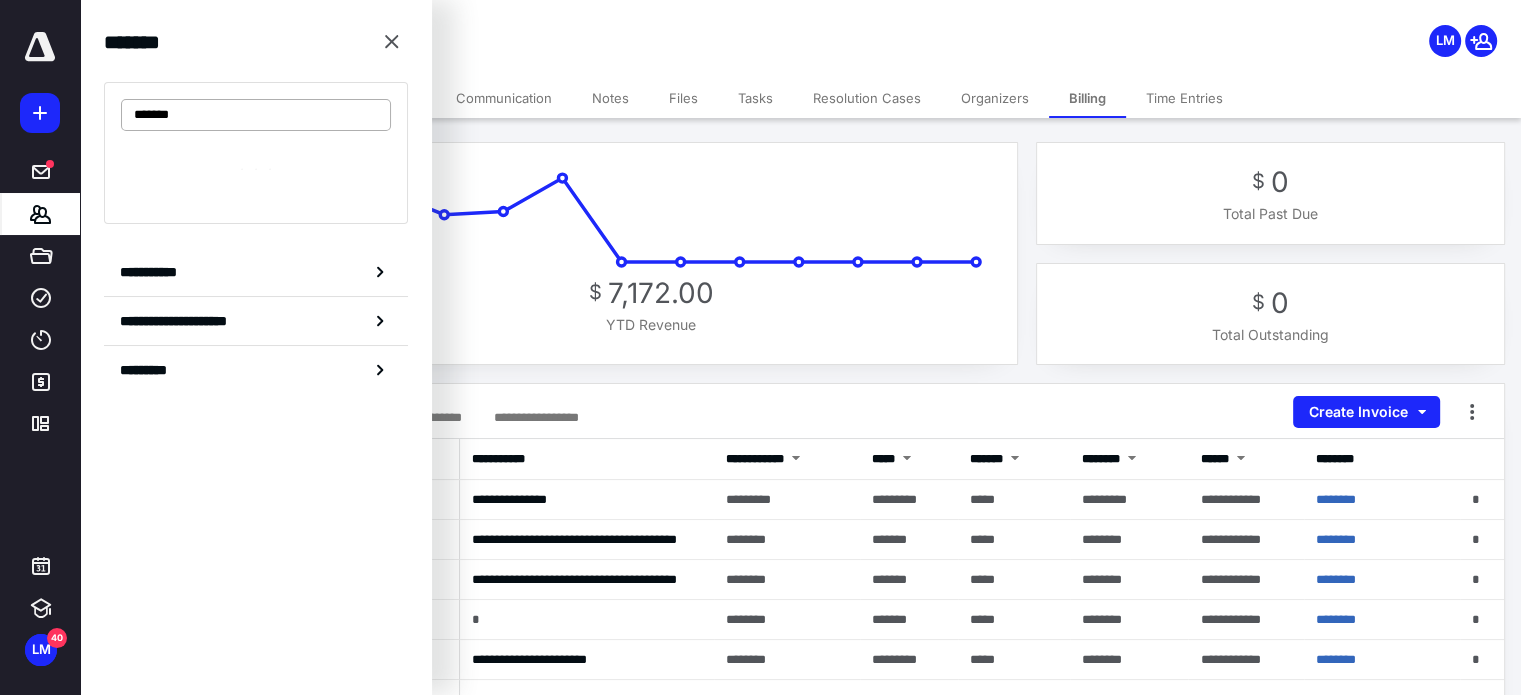 type on "*******" 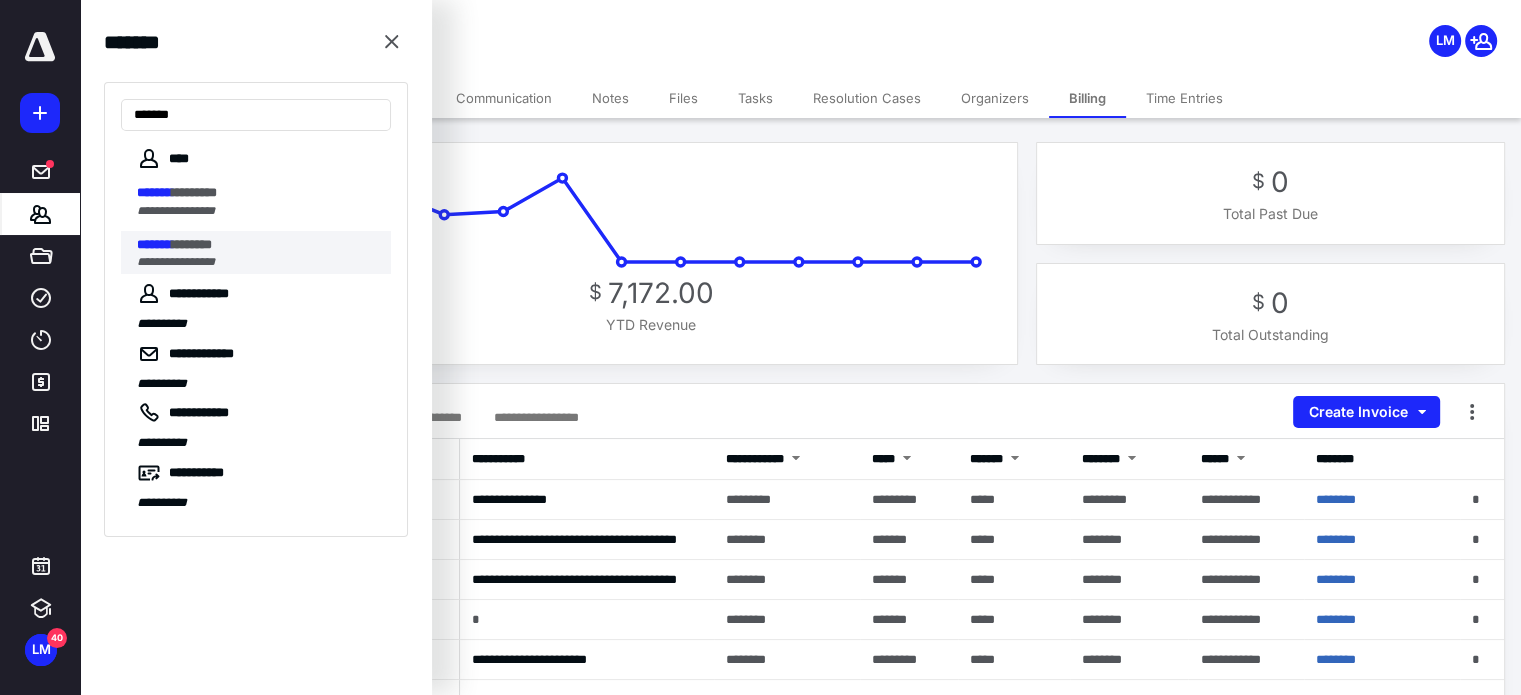 click on "*******" at bounding box center [192, 244] 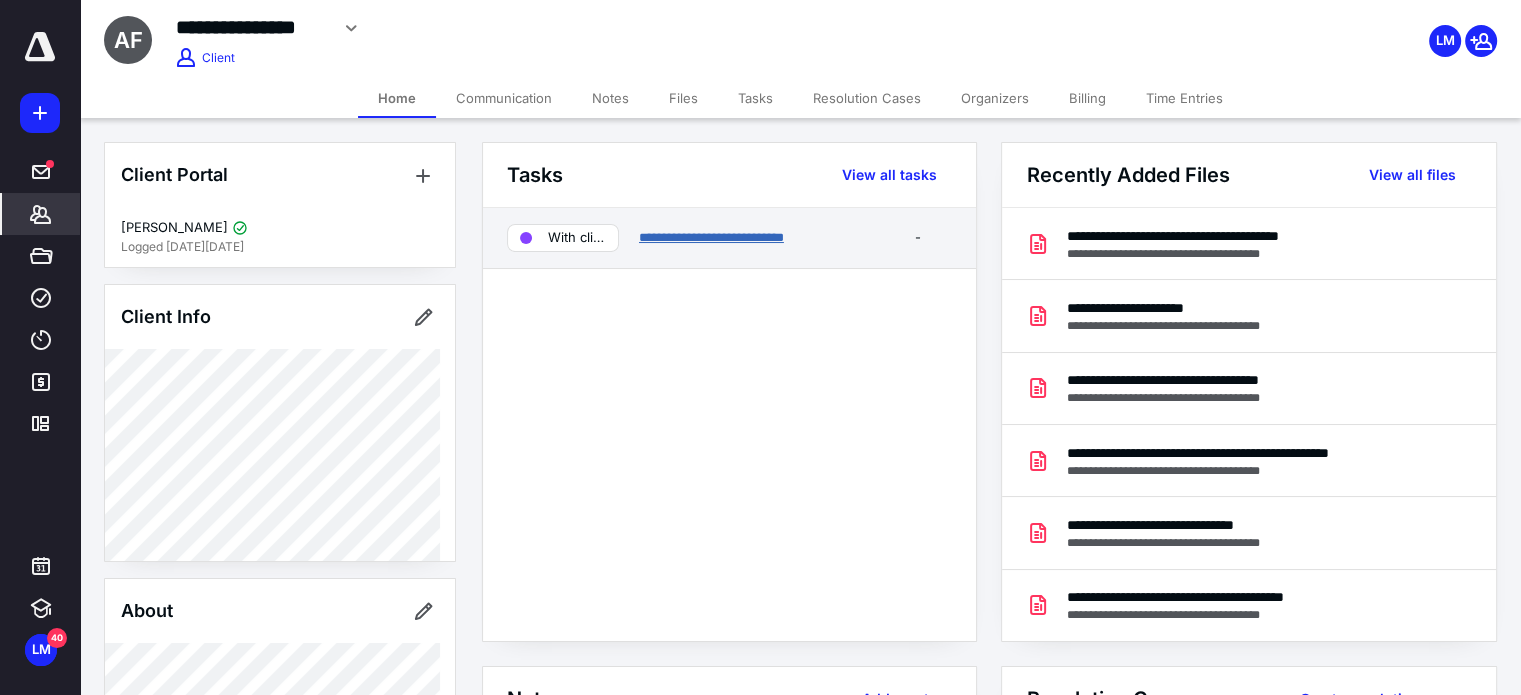 click on "**********" at bounding box center (711, 237) 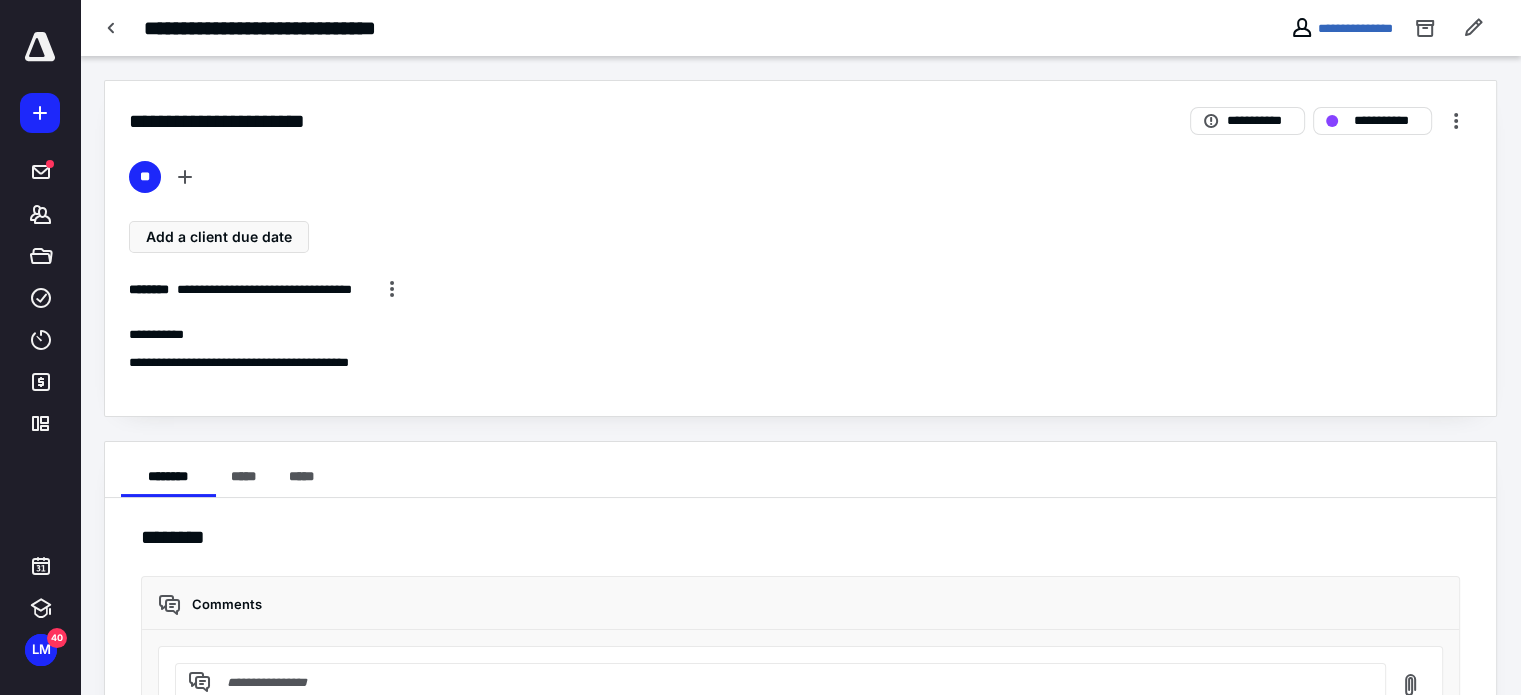 click on "**********" at bounding box center [800, 248] 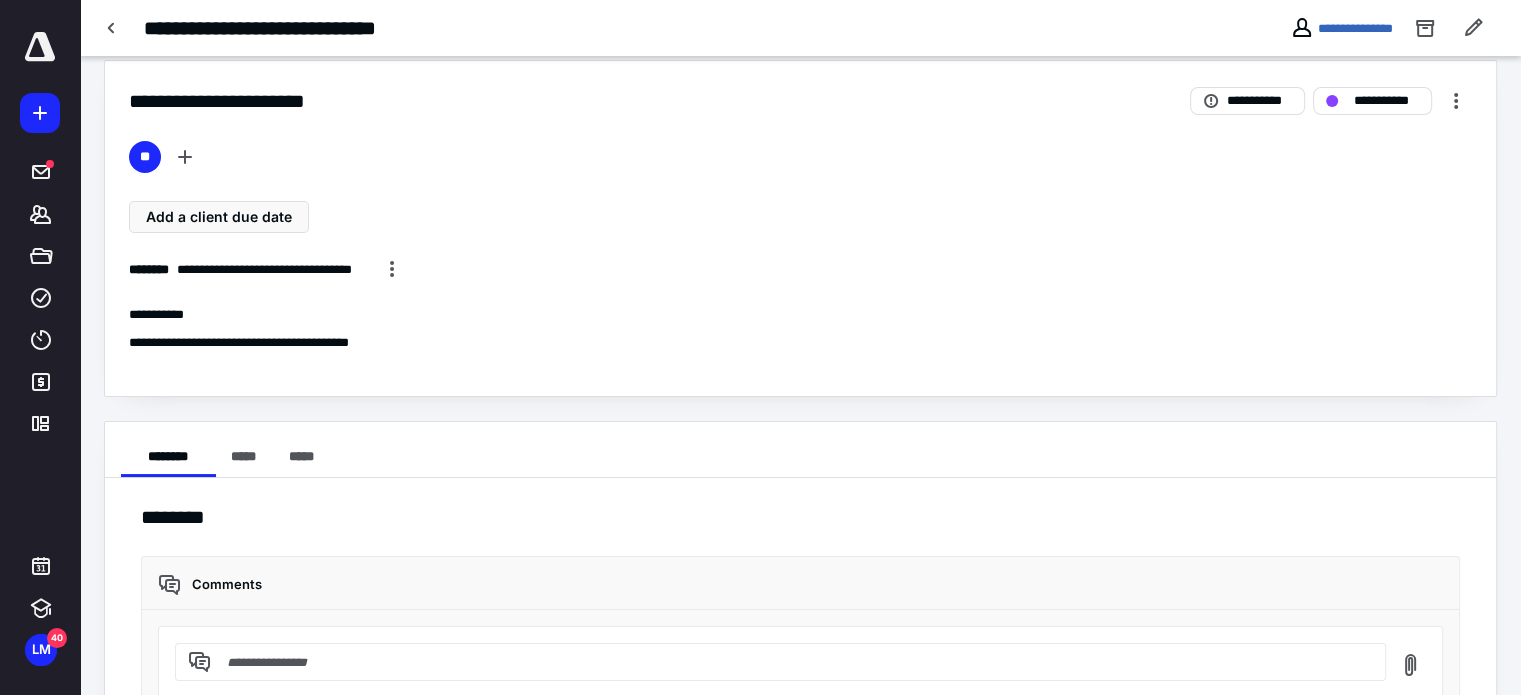 scroll, scrollTop: 0, scrollLeft: 0, axis: both 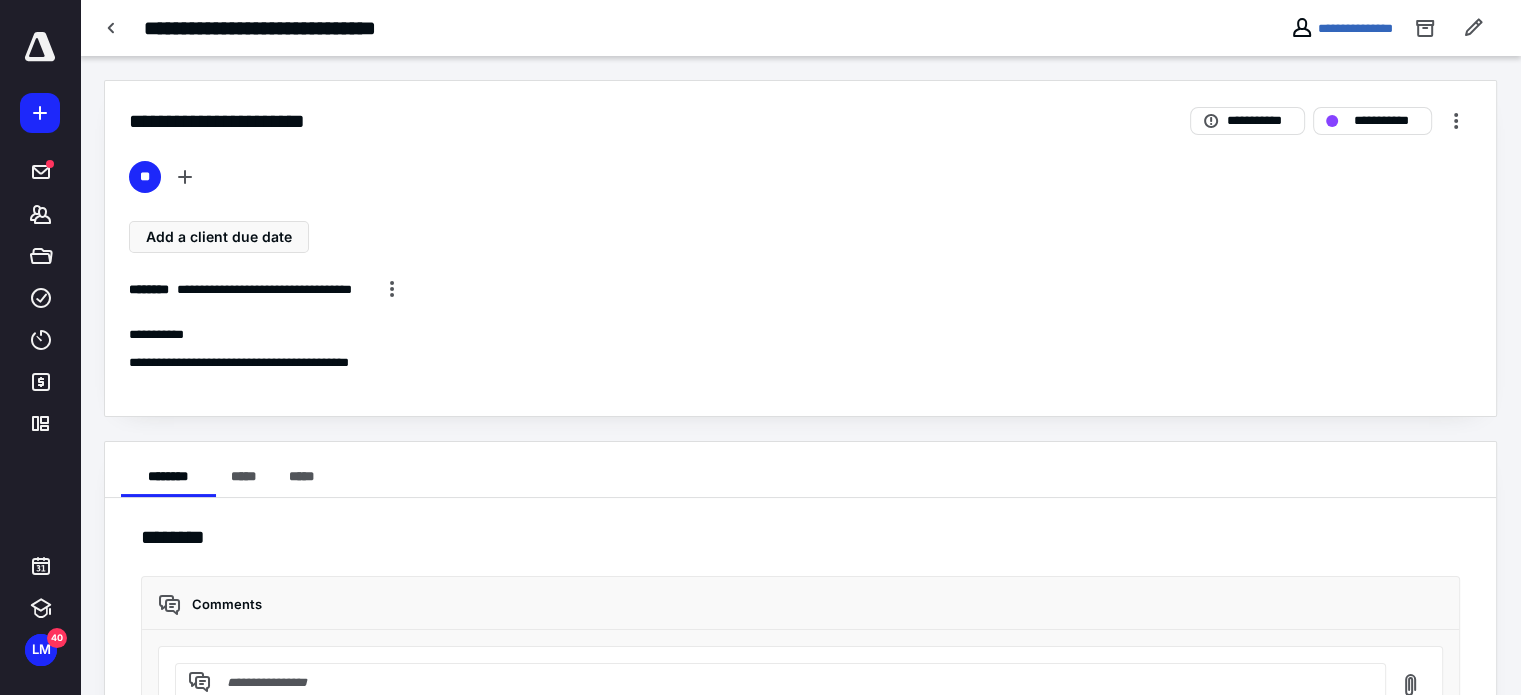 click on "Add a client due date" at bounding box center [800, 237] 